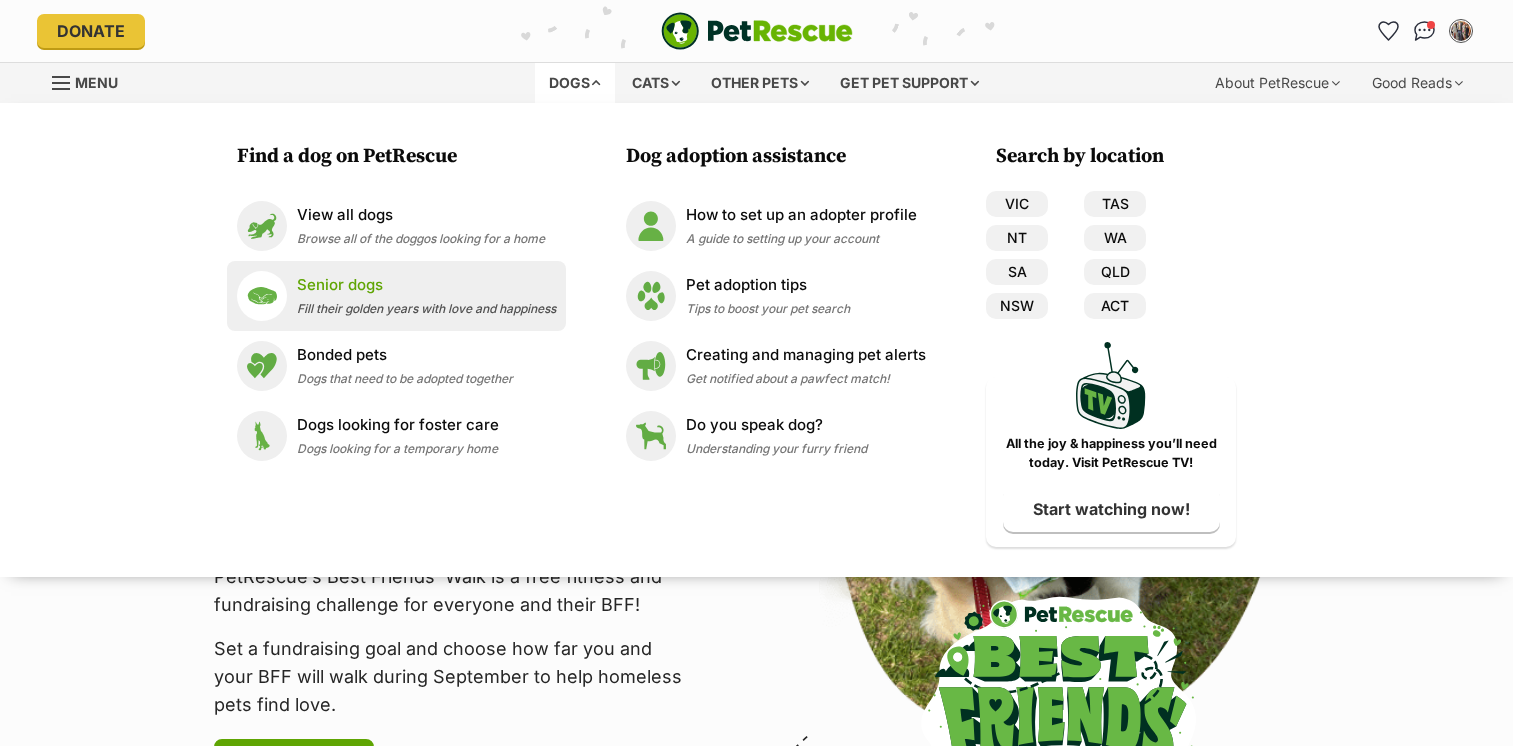 scroll, scrollTop: 0, scrollLeft: 0, axis: both 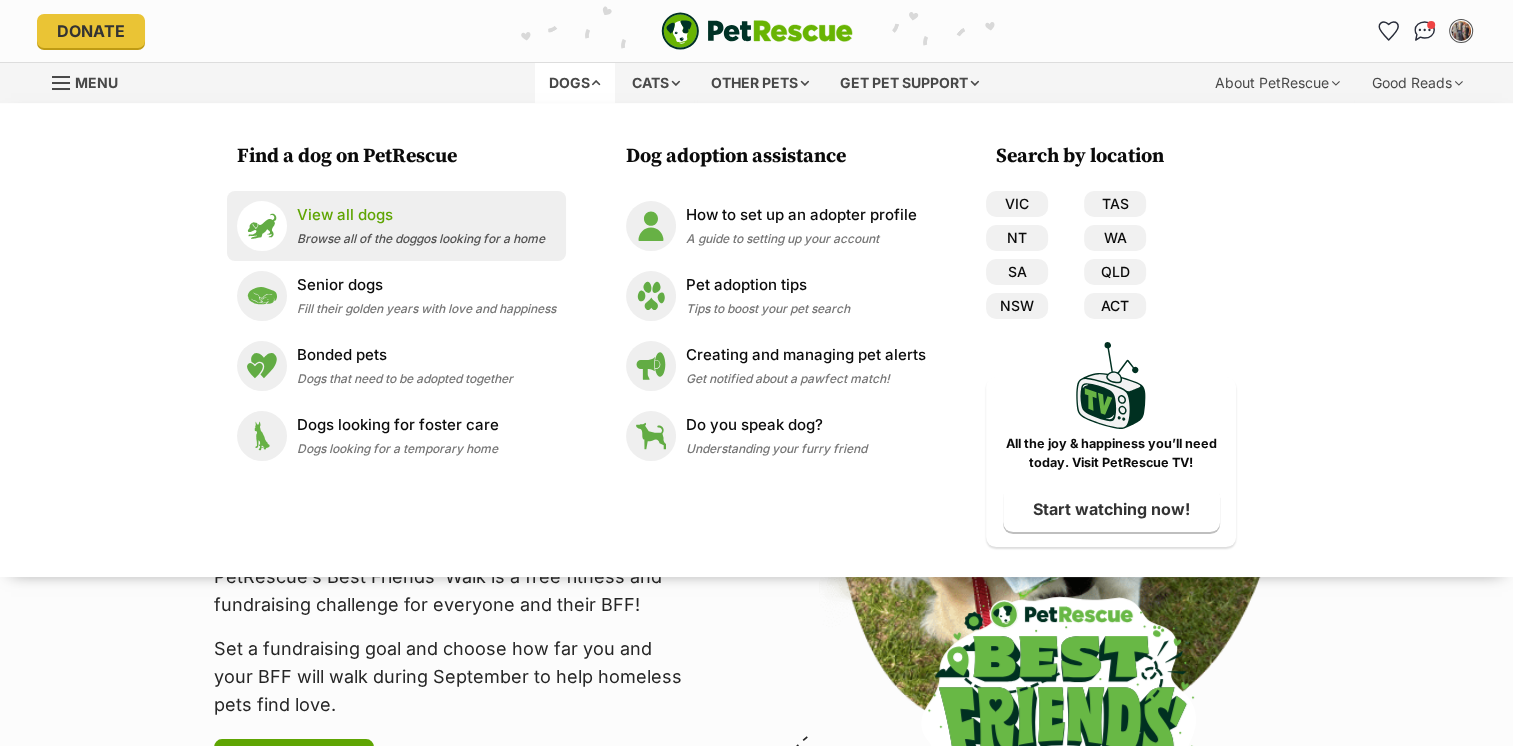 click on "View all dogs" at bounding box center [421, 215] 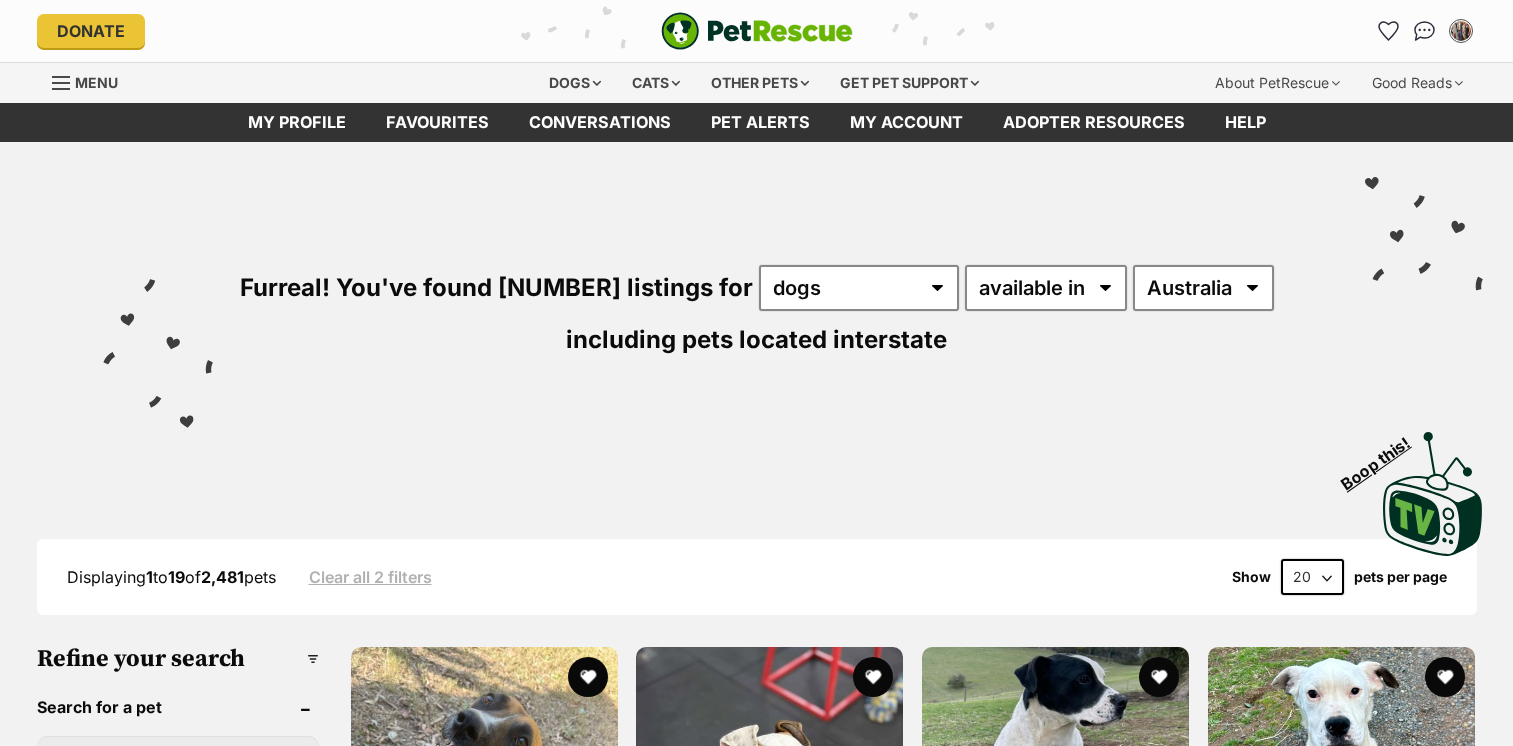 scroll, scrollTop: 0, scrollLeft: 0, axis: both 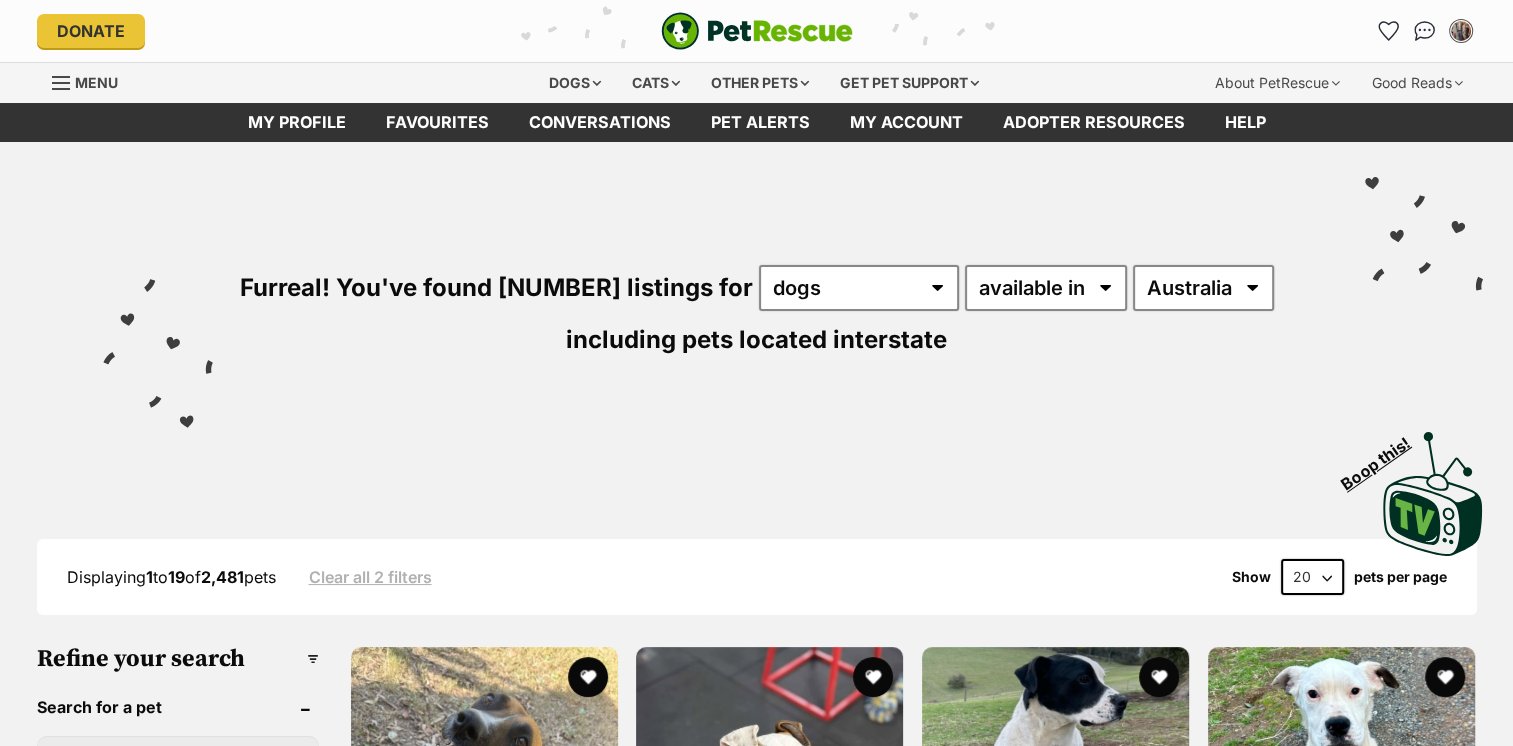 select on "disabled" 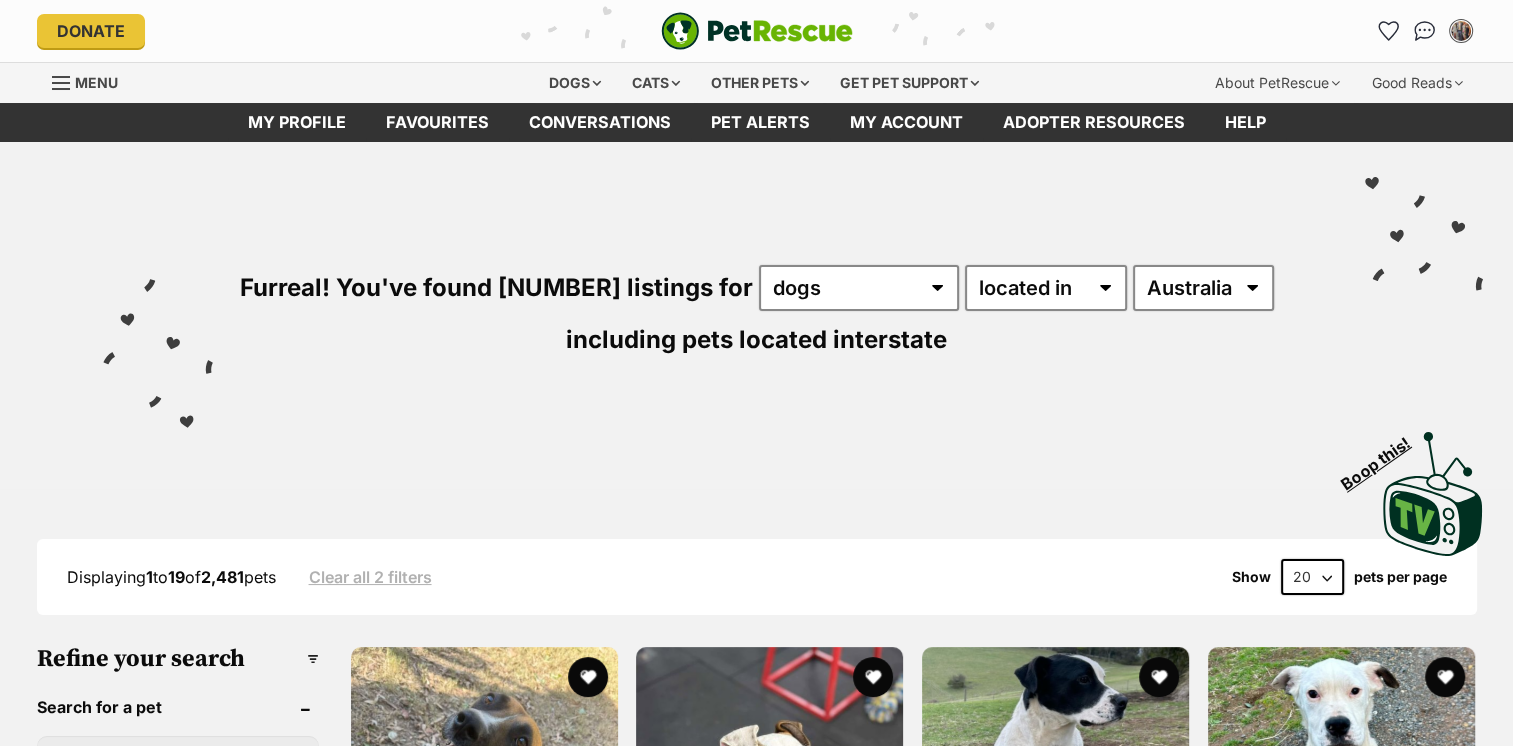 click on "available in
located in" at bounding box center [1046, 288] 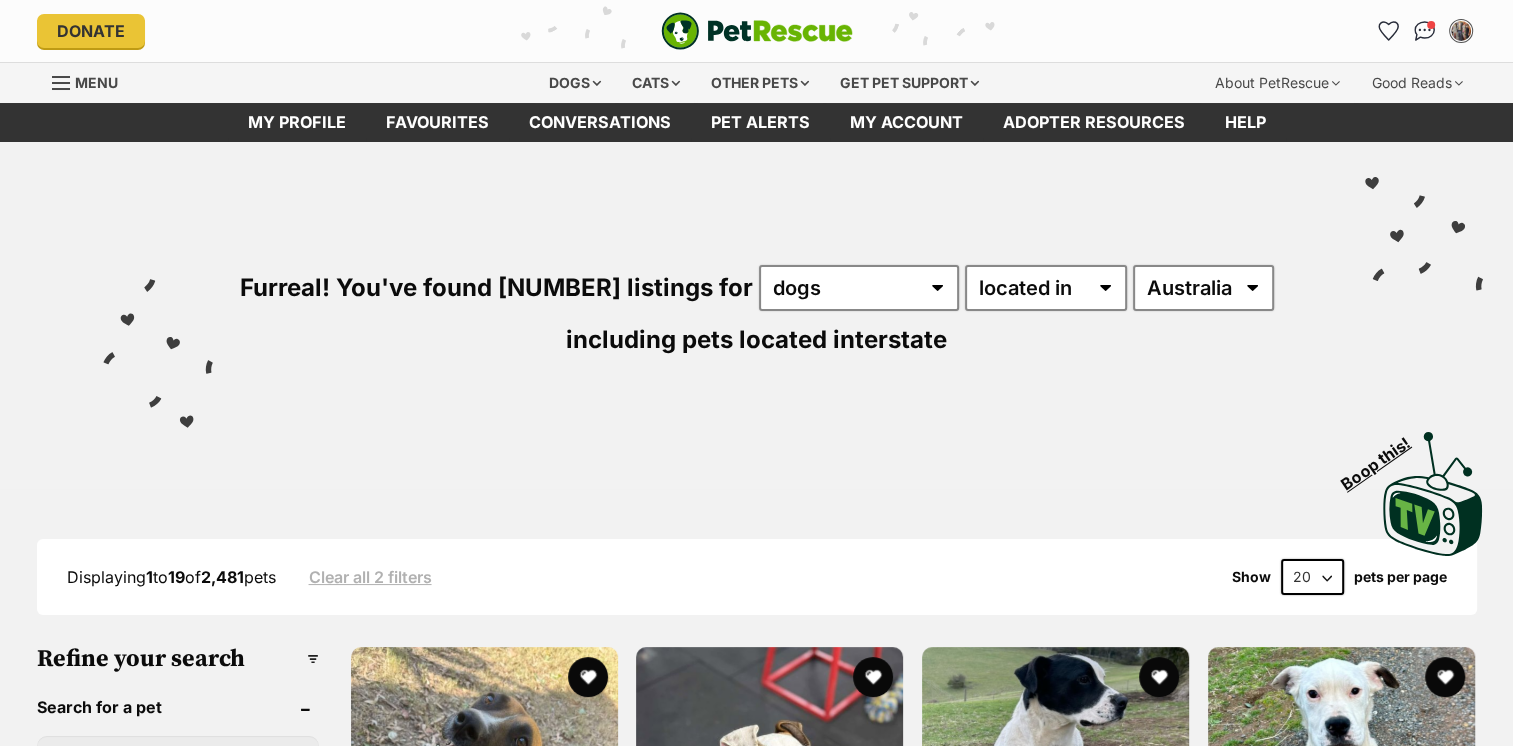 scroll, scrollTop: 0, scrollLeft: 0, axis: both 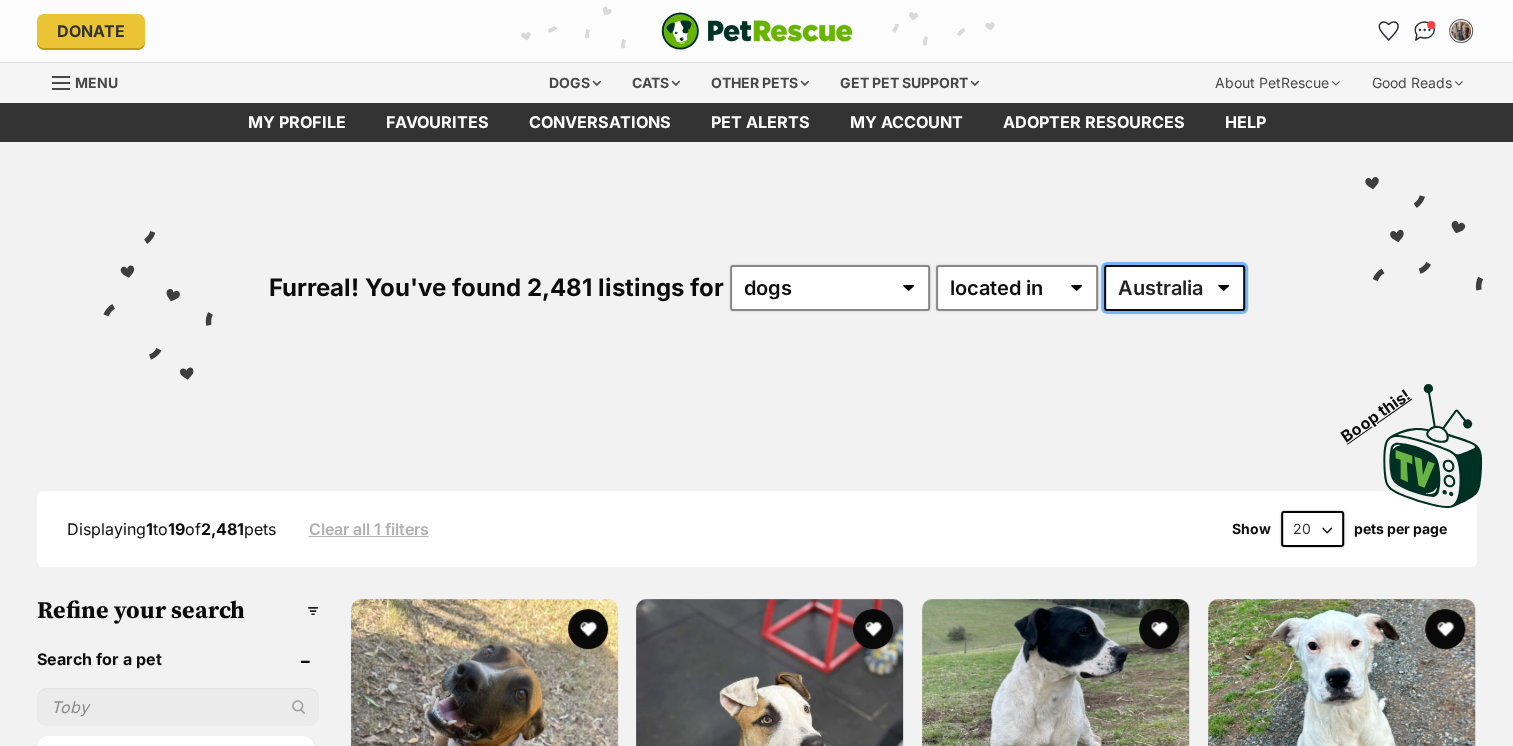 click on "Australia
ACT
NSW
NT
QLD
SA
TAS
VIC
WA" at bounding box center [1174, 288] 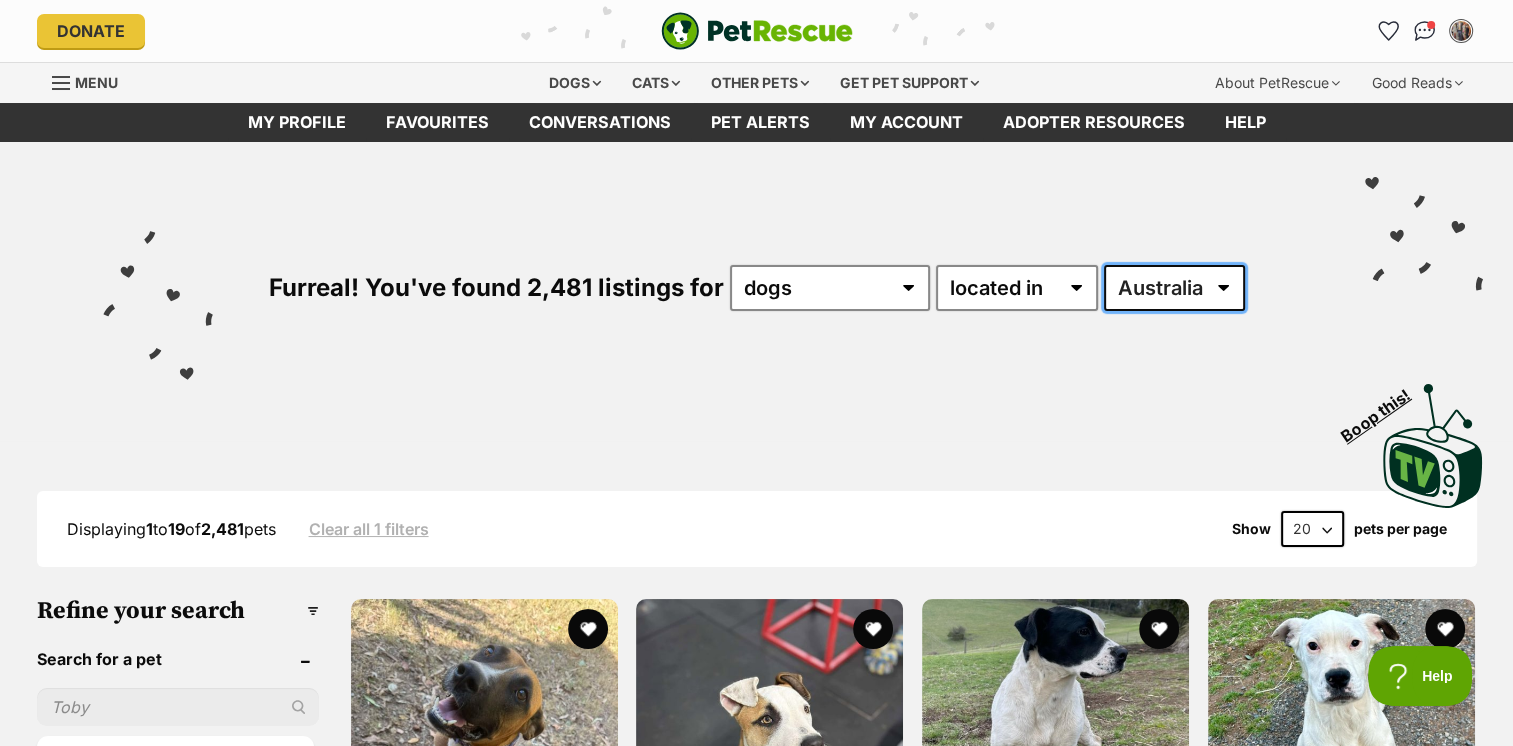 select on "VIC" 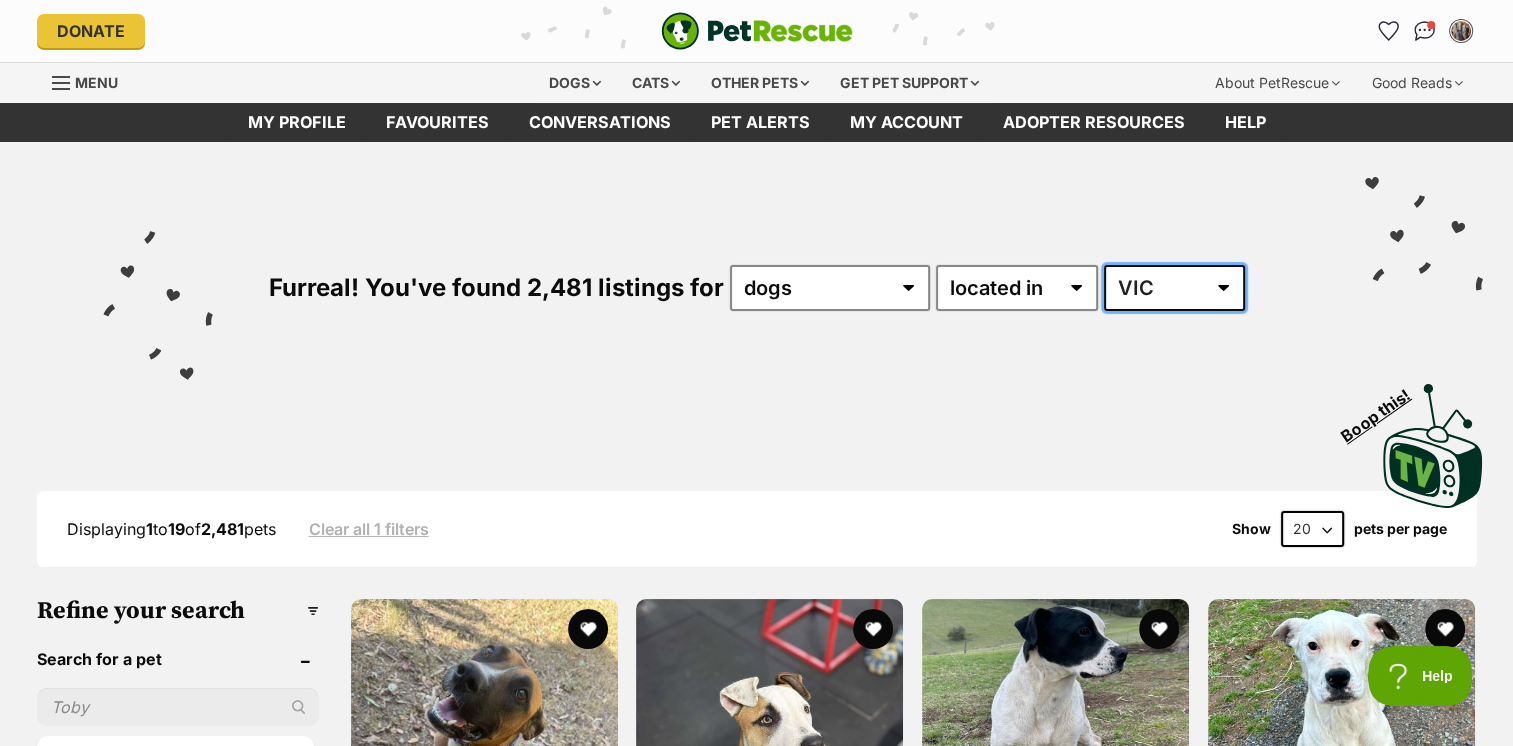 click on "Australia
ACT
NSW
NT
QLD
SA
TAS
VIC
WA" at bounding box center (1174, 288) 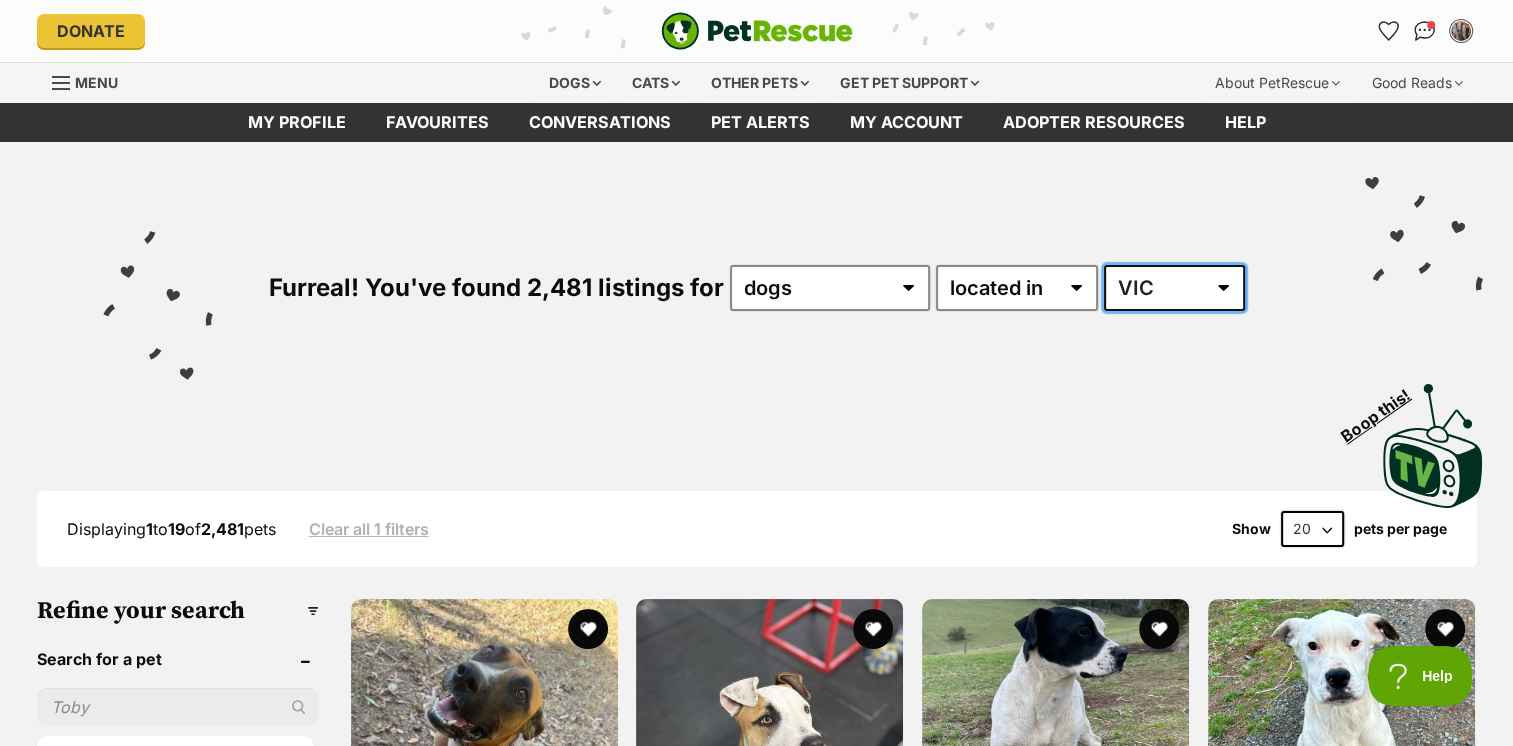 scroll, scrollTop: 0, scrollLeft: 0, axis: both 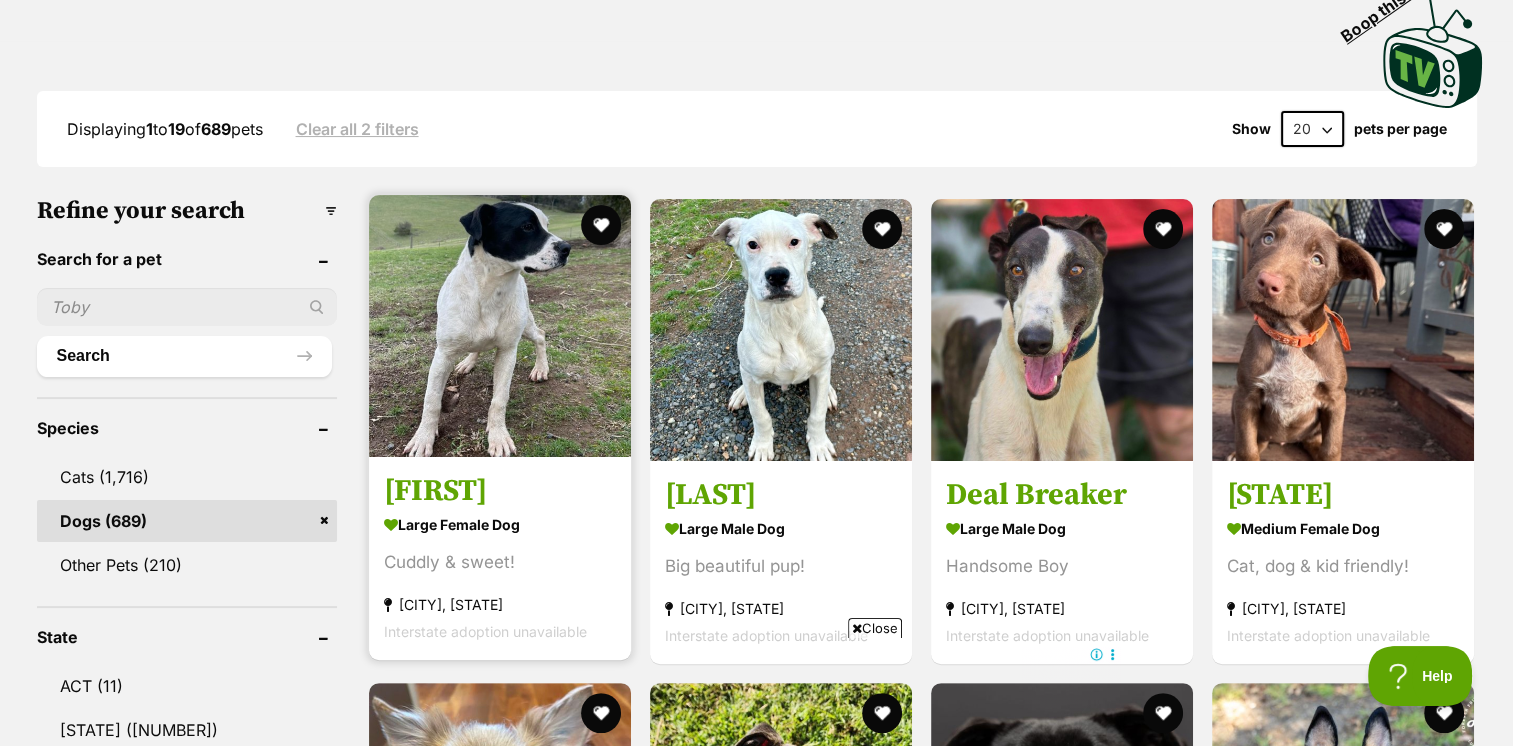 click at bounding box center [500, 326] 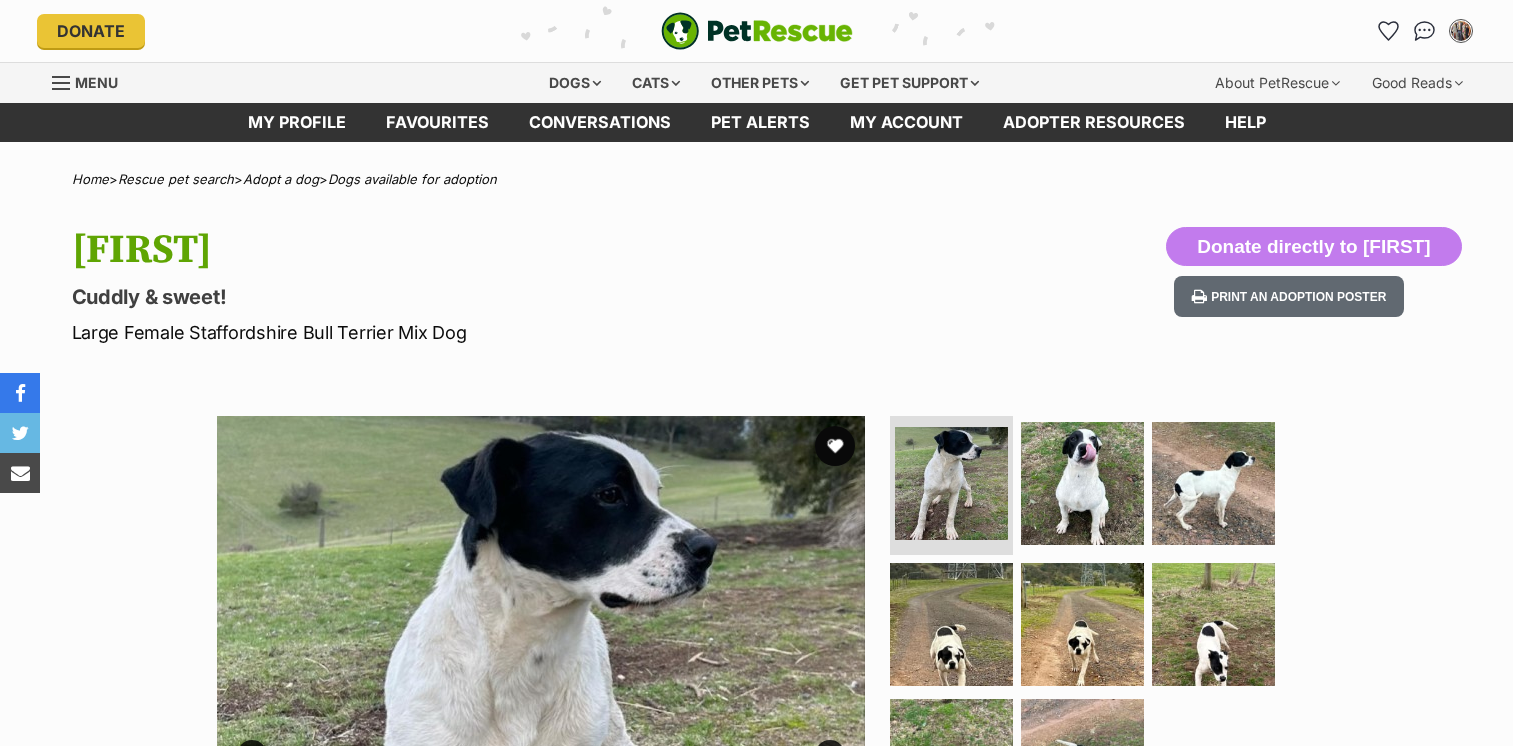 scroll, scrollTop: 180, scrollLeft: 0, axis: vertical 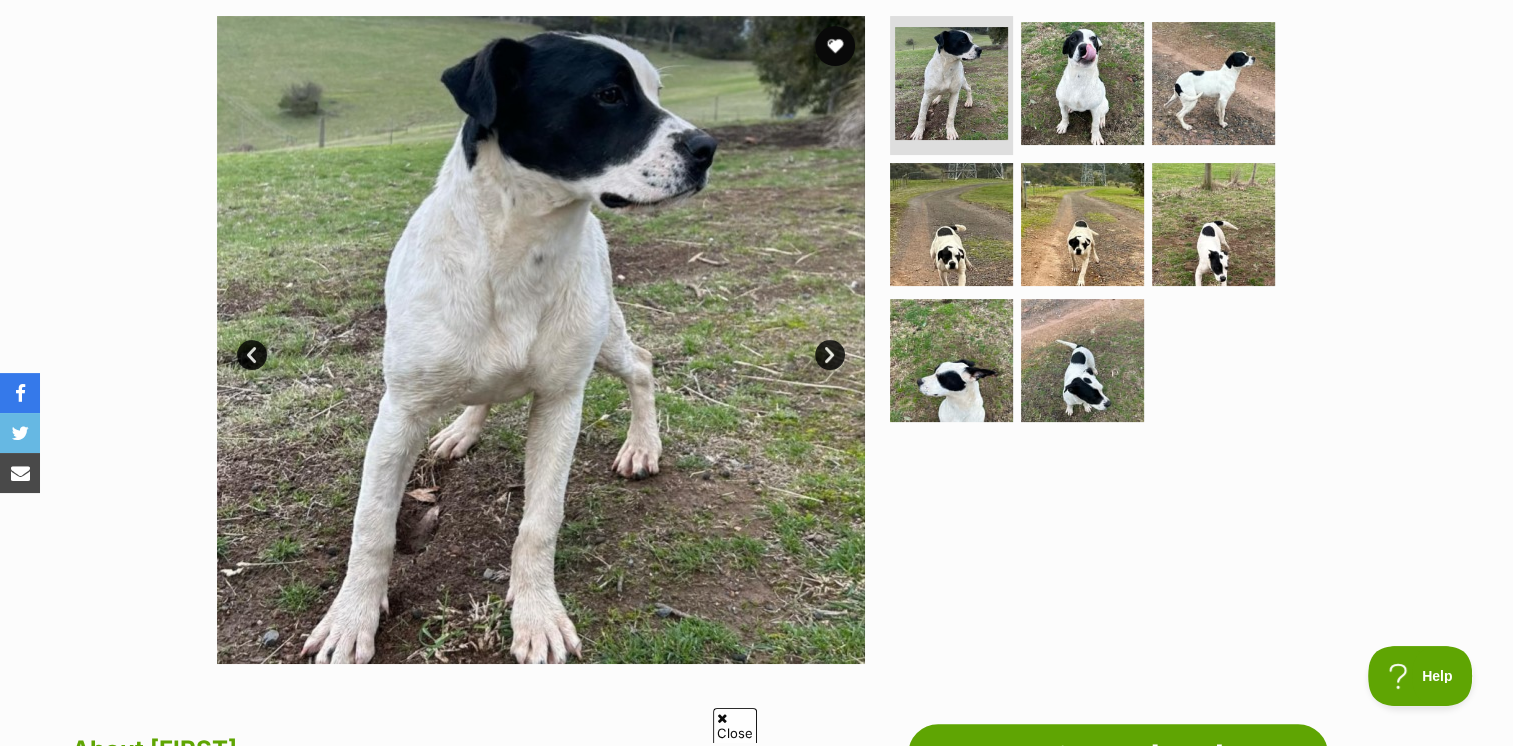 click on "Next" at bounding box center (830, 355) 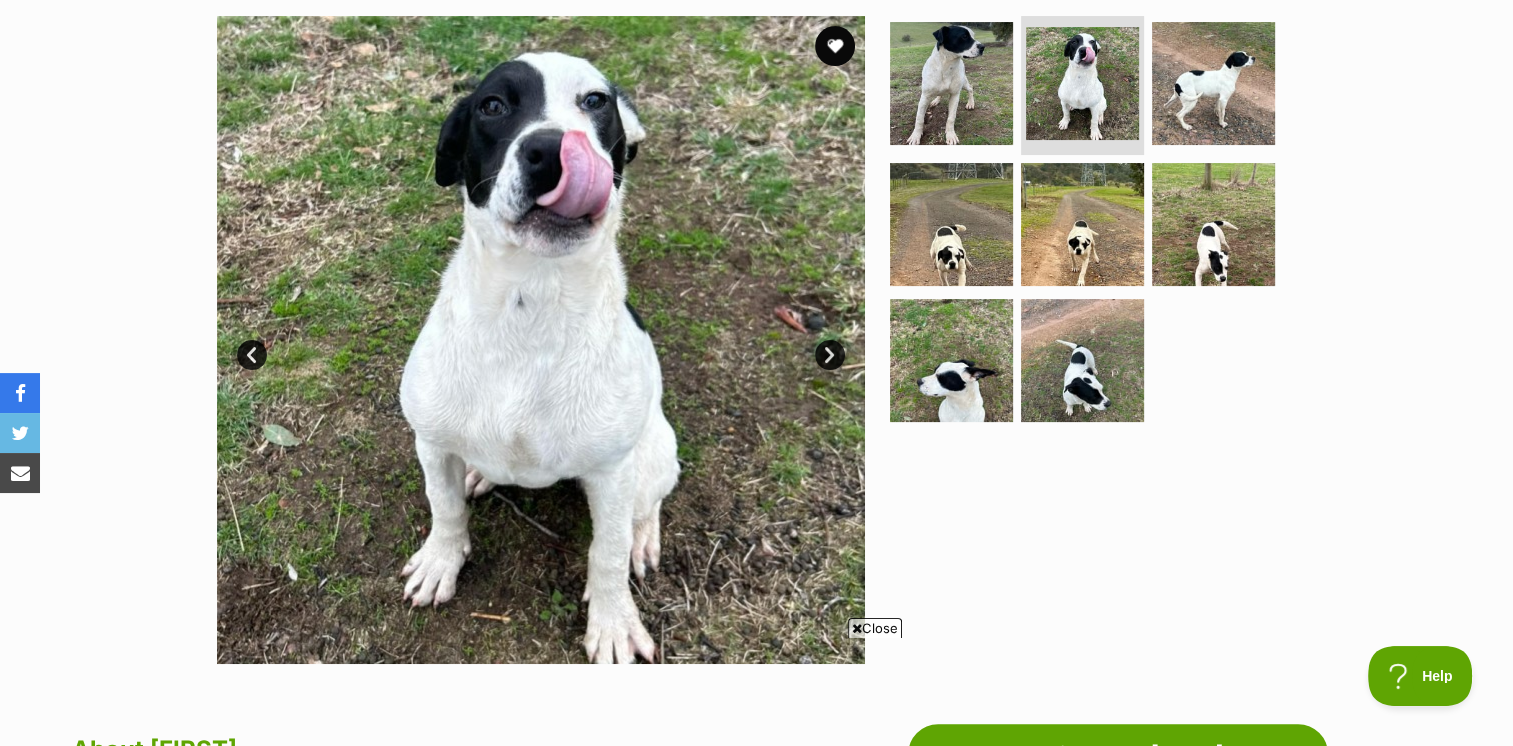 scroll, scrollTop: 0, scrollLeft: 0, axis: both 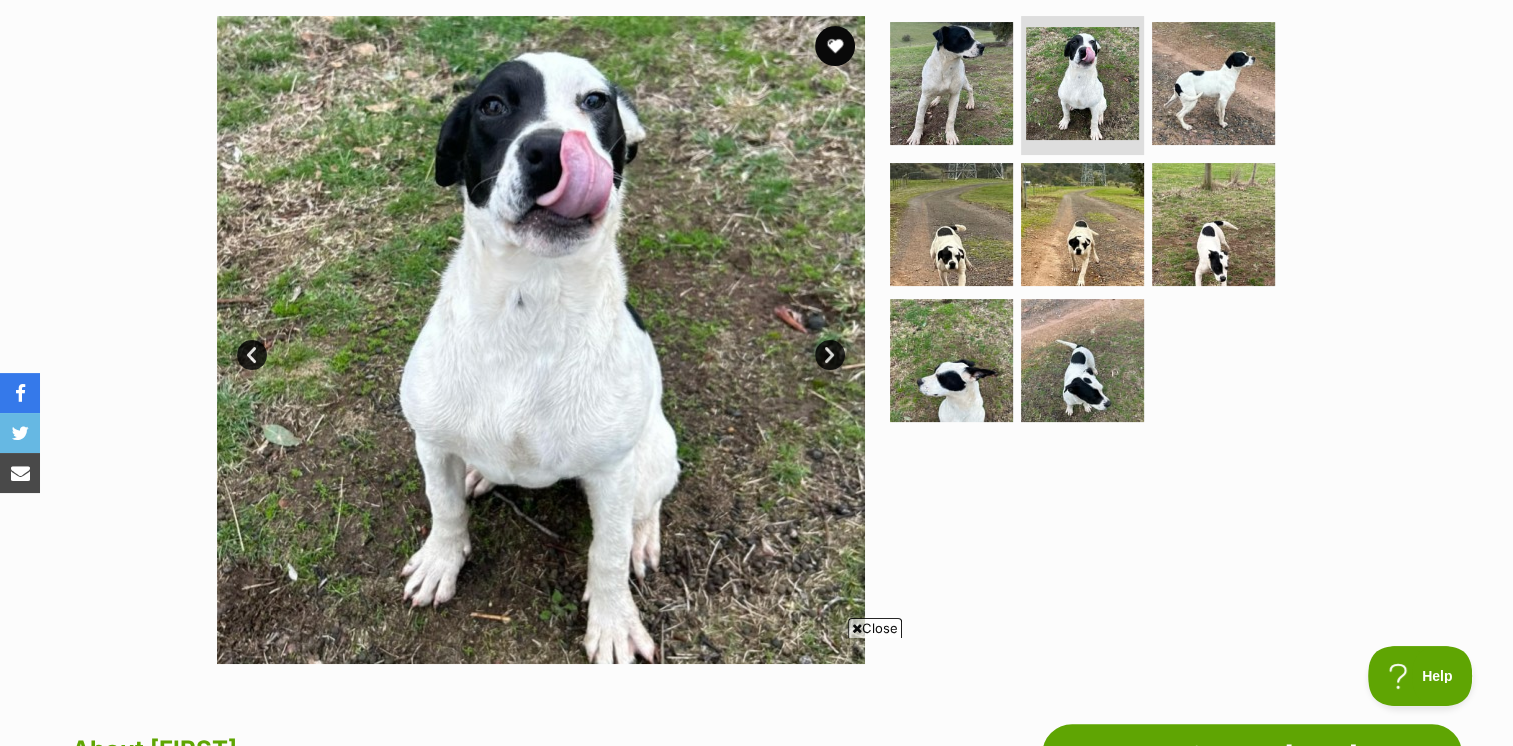 click on "Next" at bounding box center [830, 355] 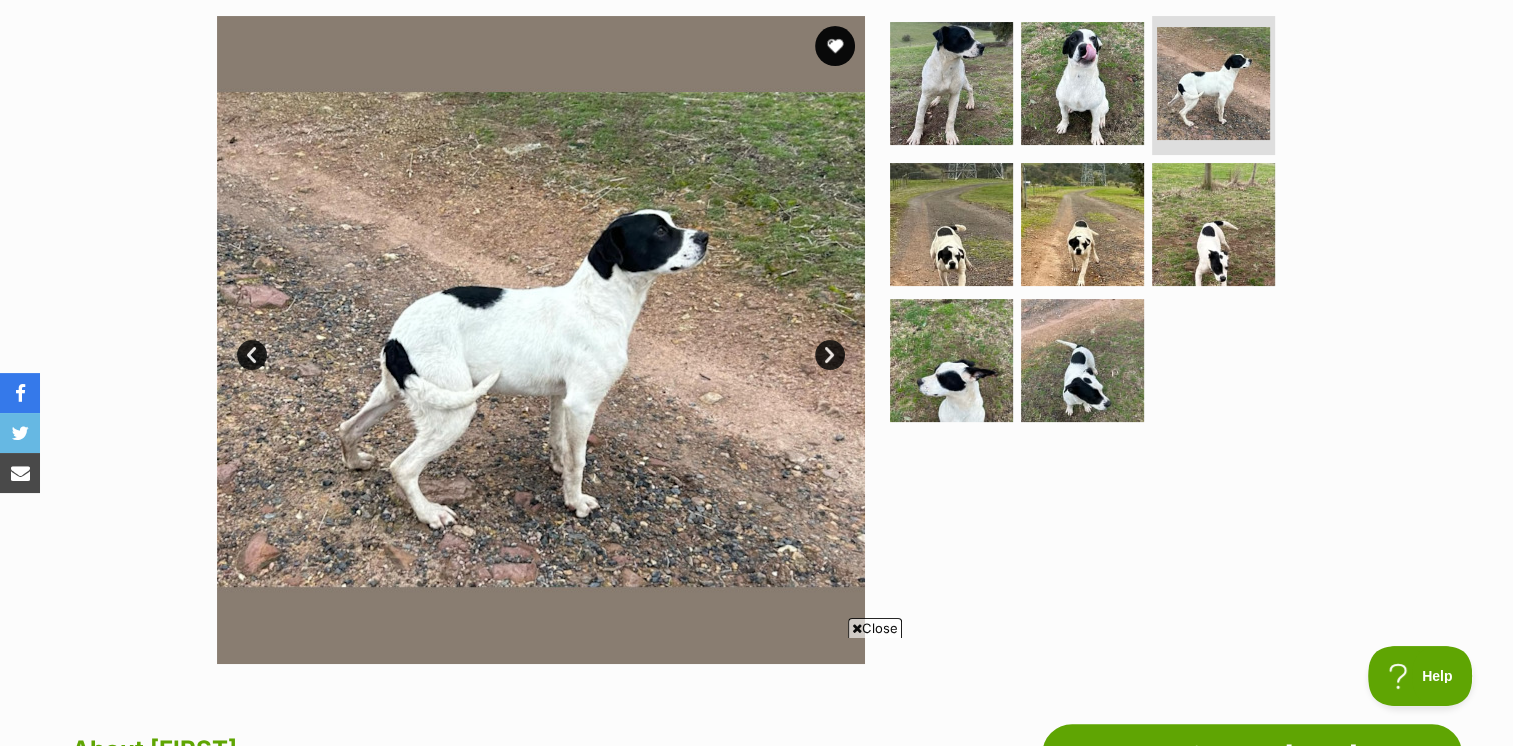 scroll, scrollTop: 0, scrollLeft: 0, axis: both 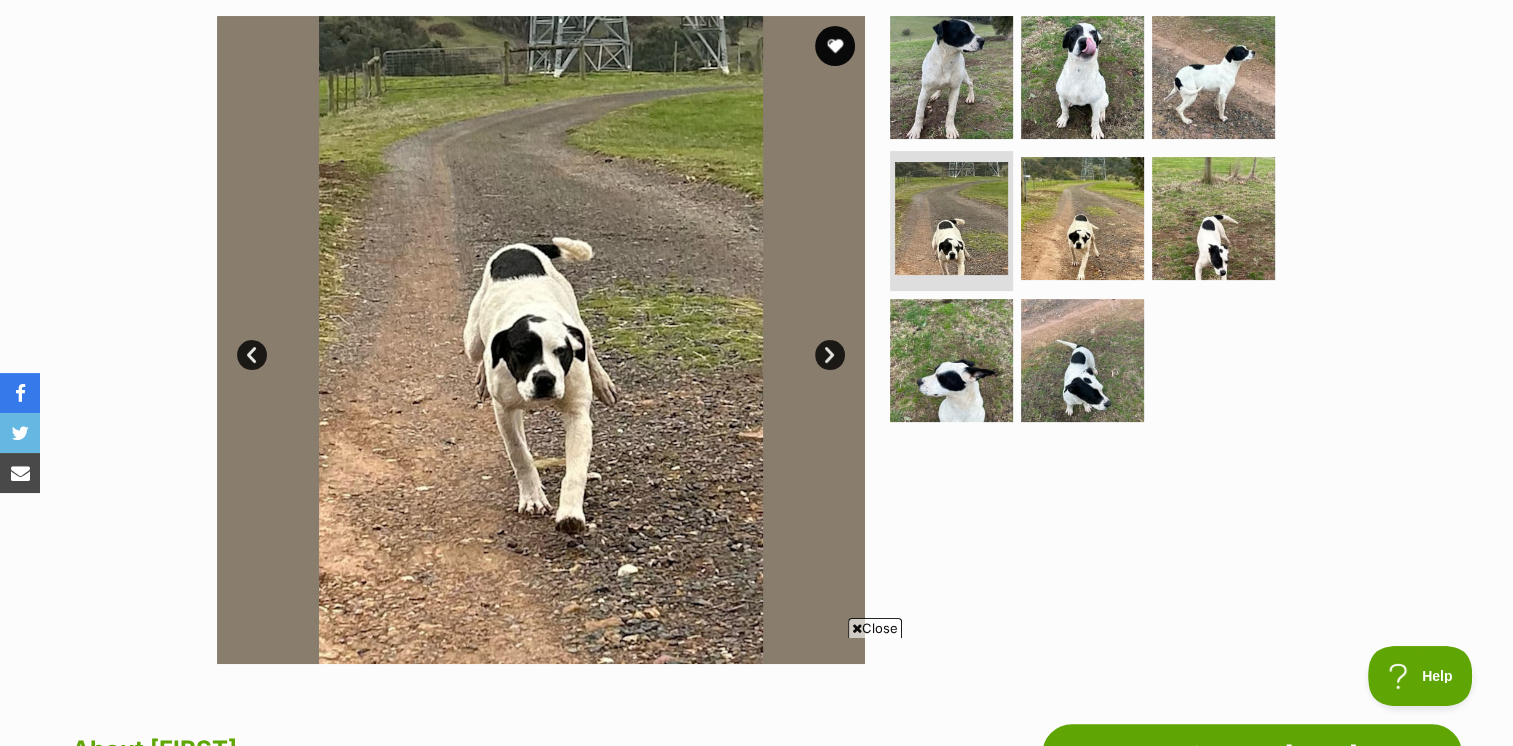click on "Next" at bounding box center [830, 355] 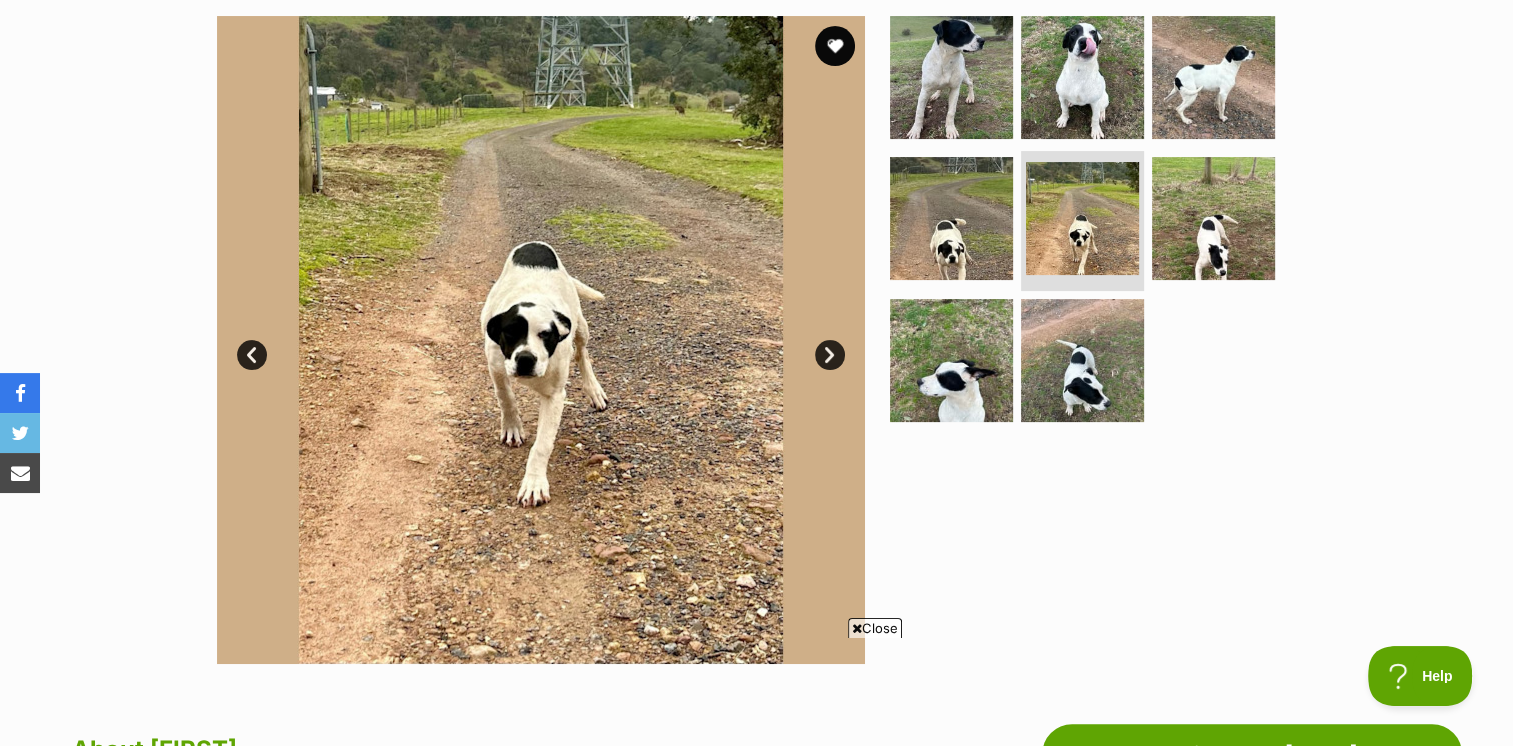 click on "Next" at bounding box center [830, 355] 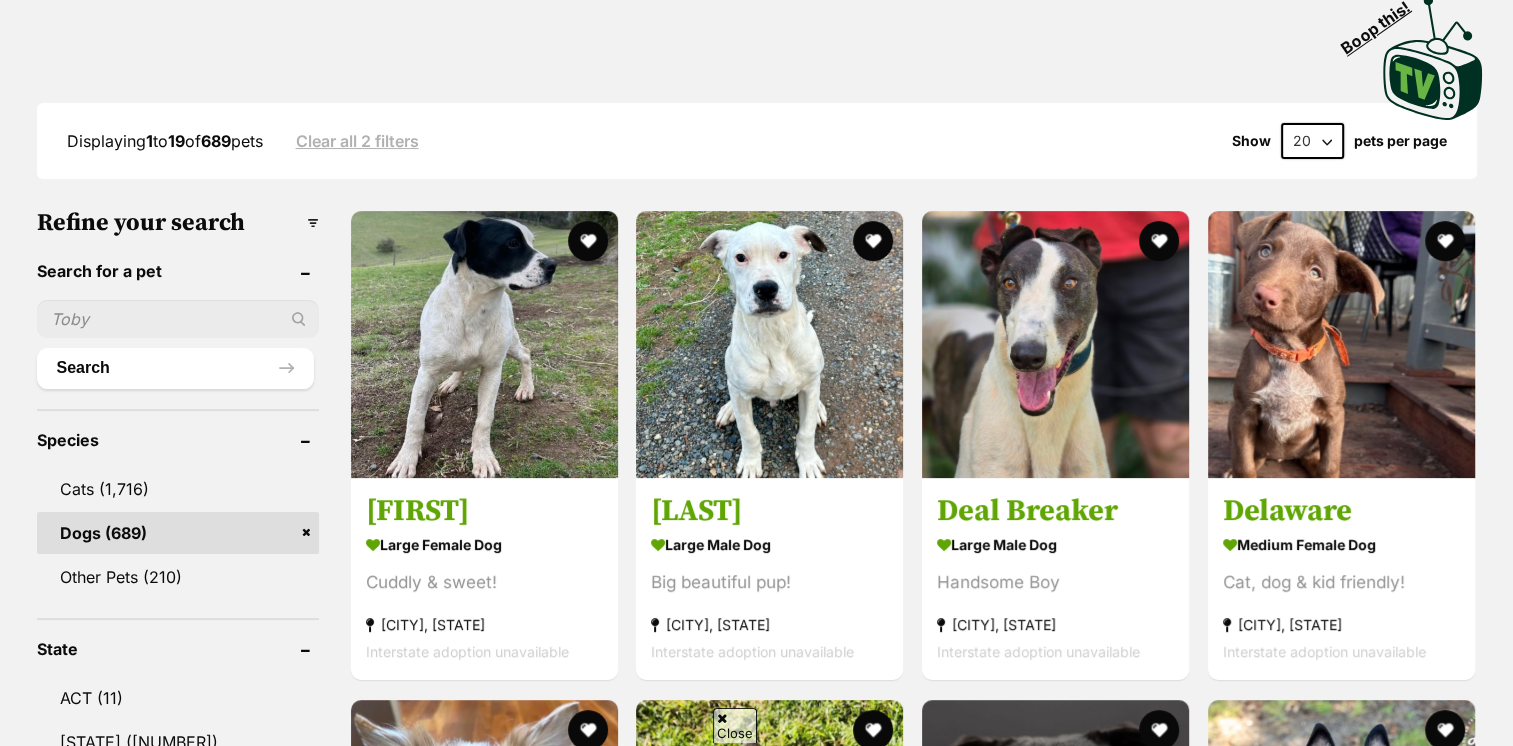 scroll, scrollTop: 788, scrollLeft: 0, axis: vertical 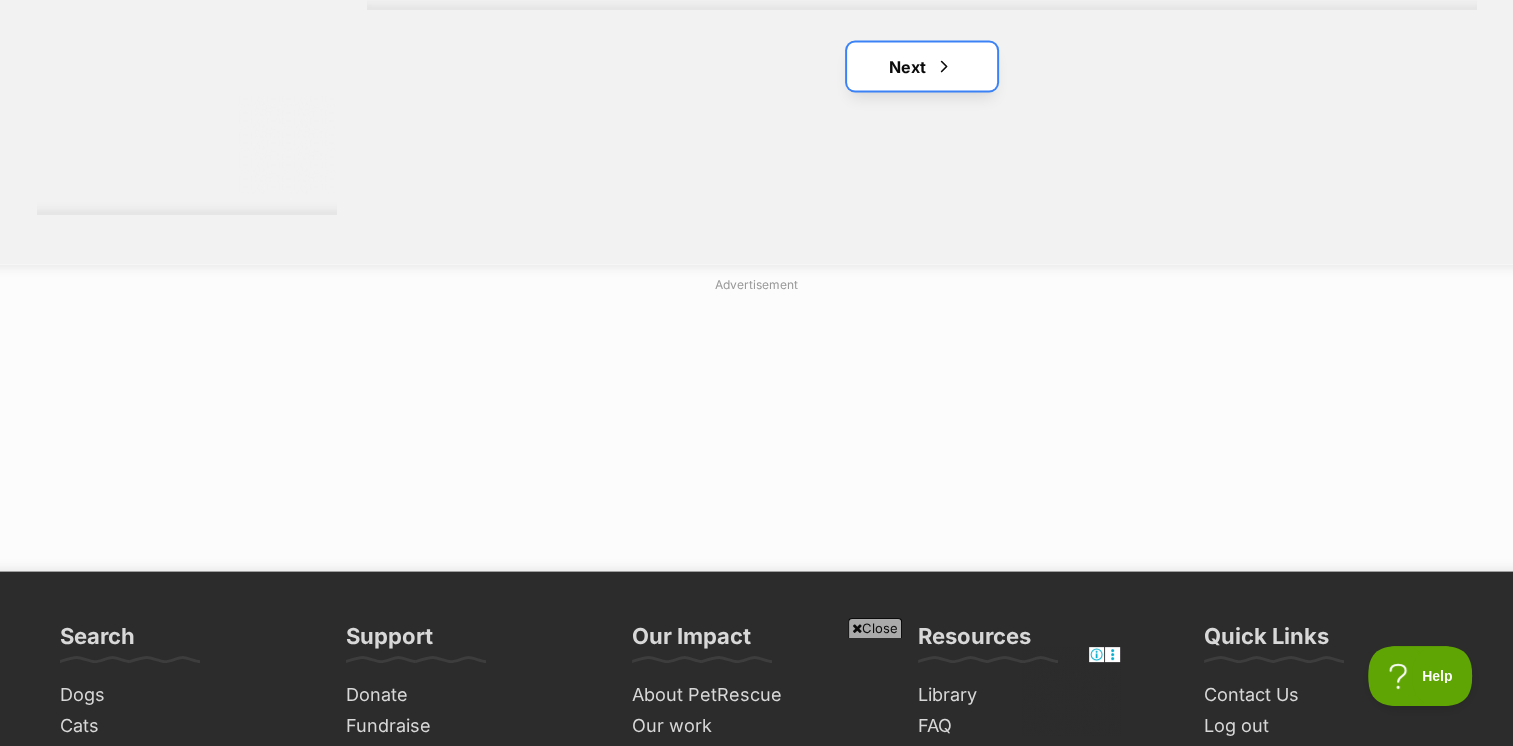 click on "Next" at bounding box center [922, 67] 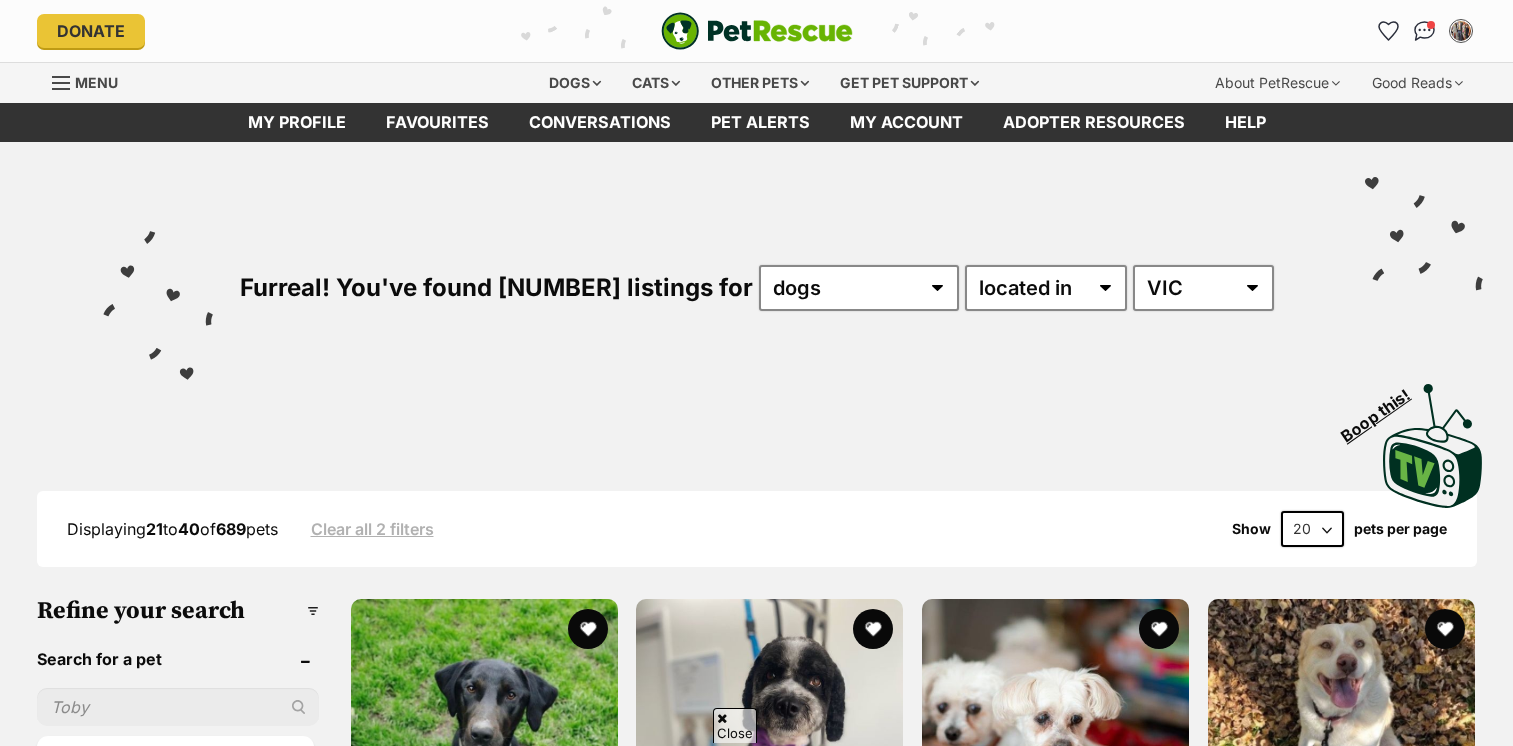 scroll, scrollTop: 300, scrollLeft: 0, axis: vertical 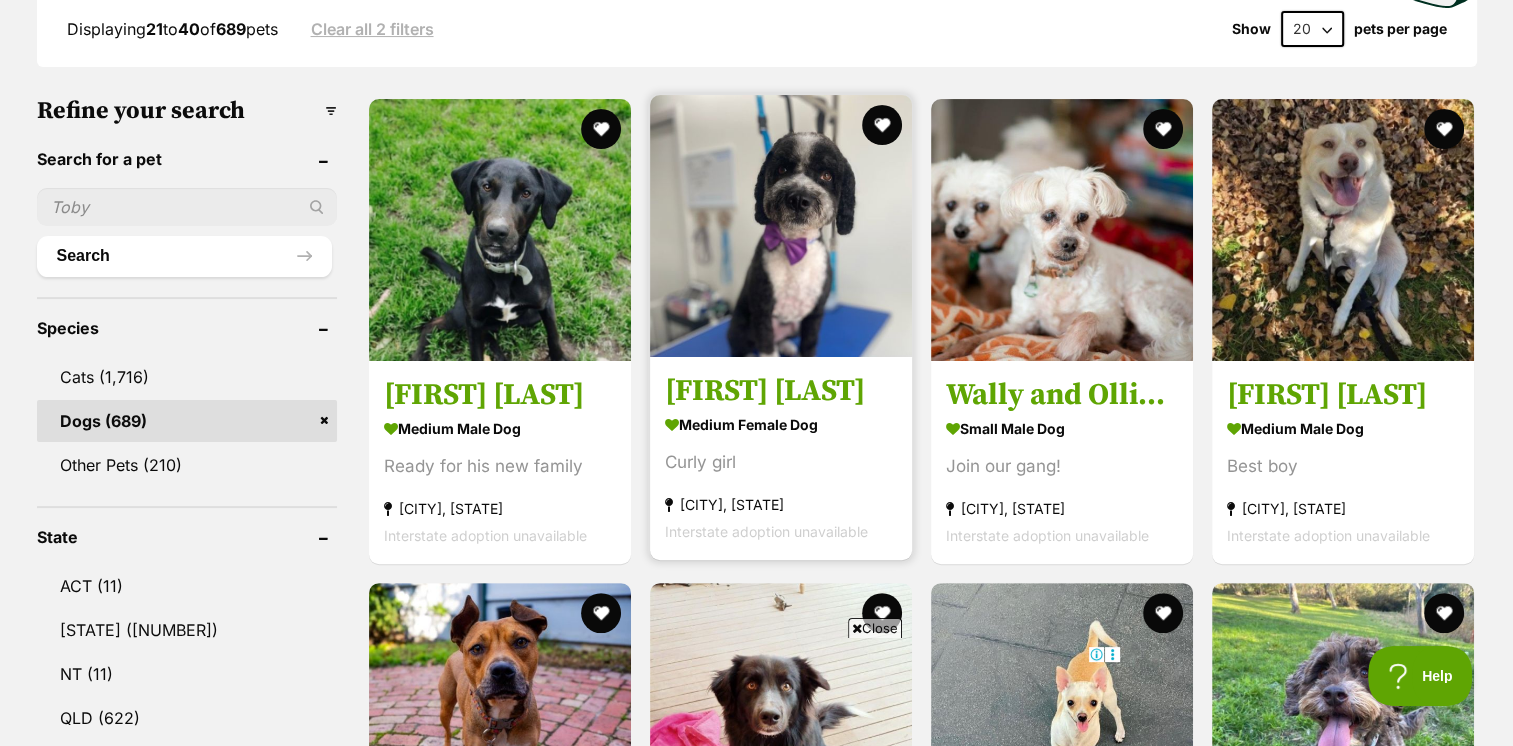 click at bounding box center (781, 226) 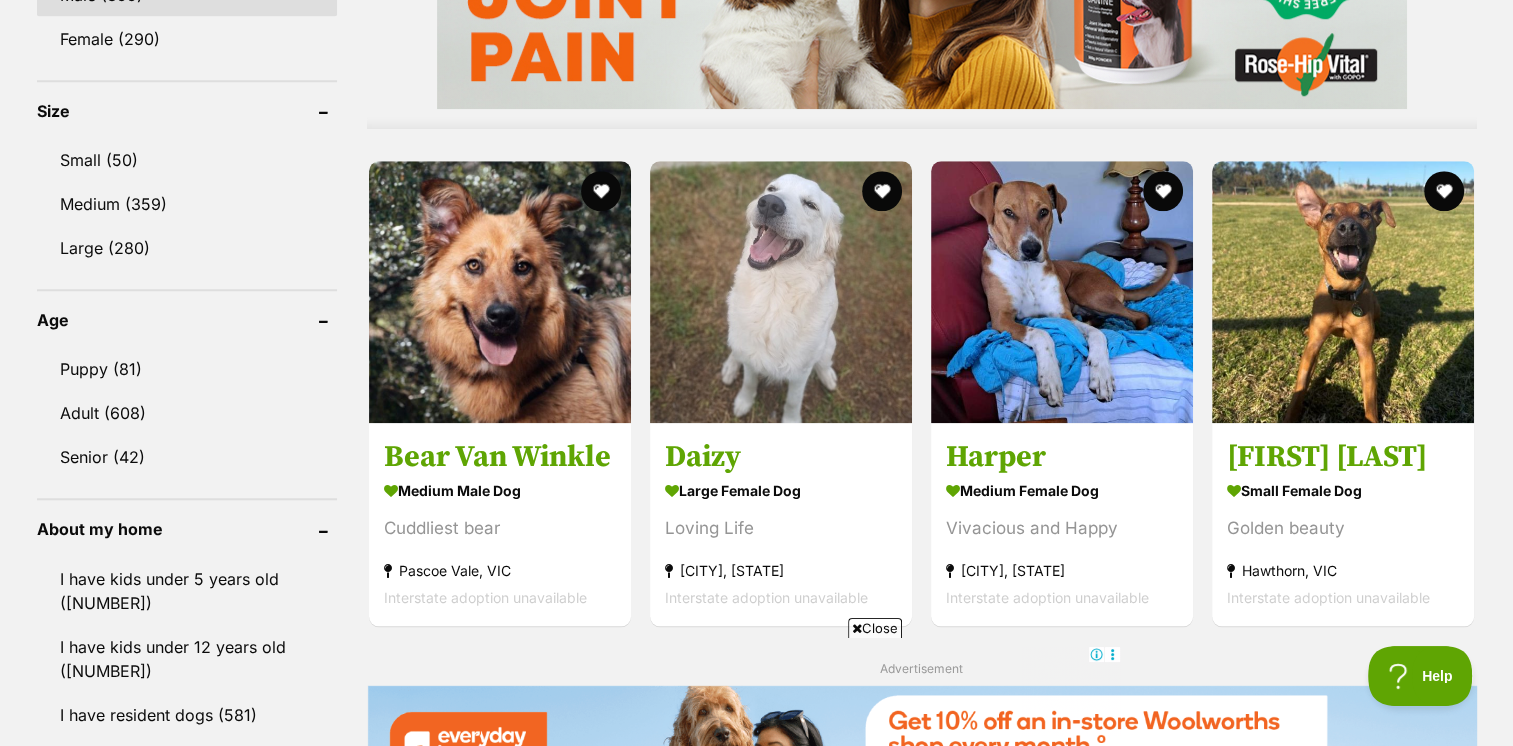 scroll, scrollTop: 1500, scrollLeft: 0, axis: vertical 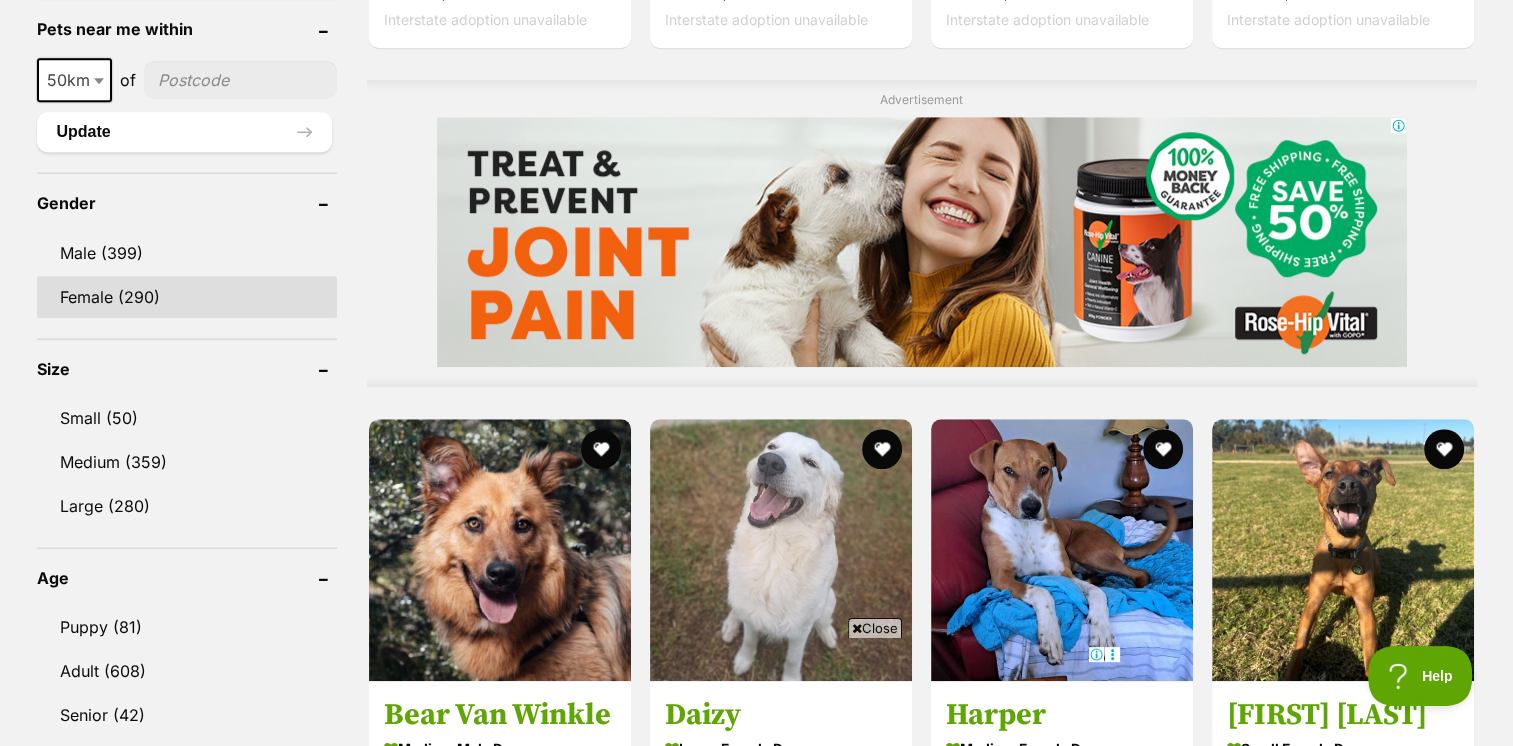 click on "Female (290)" at bounding box center (187, 297) 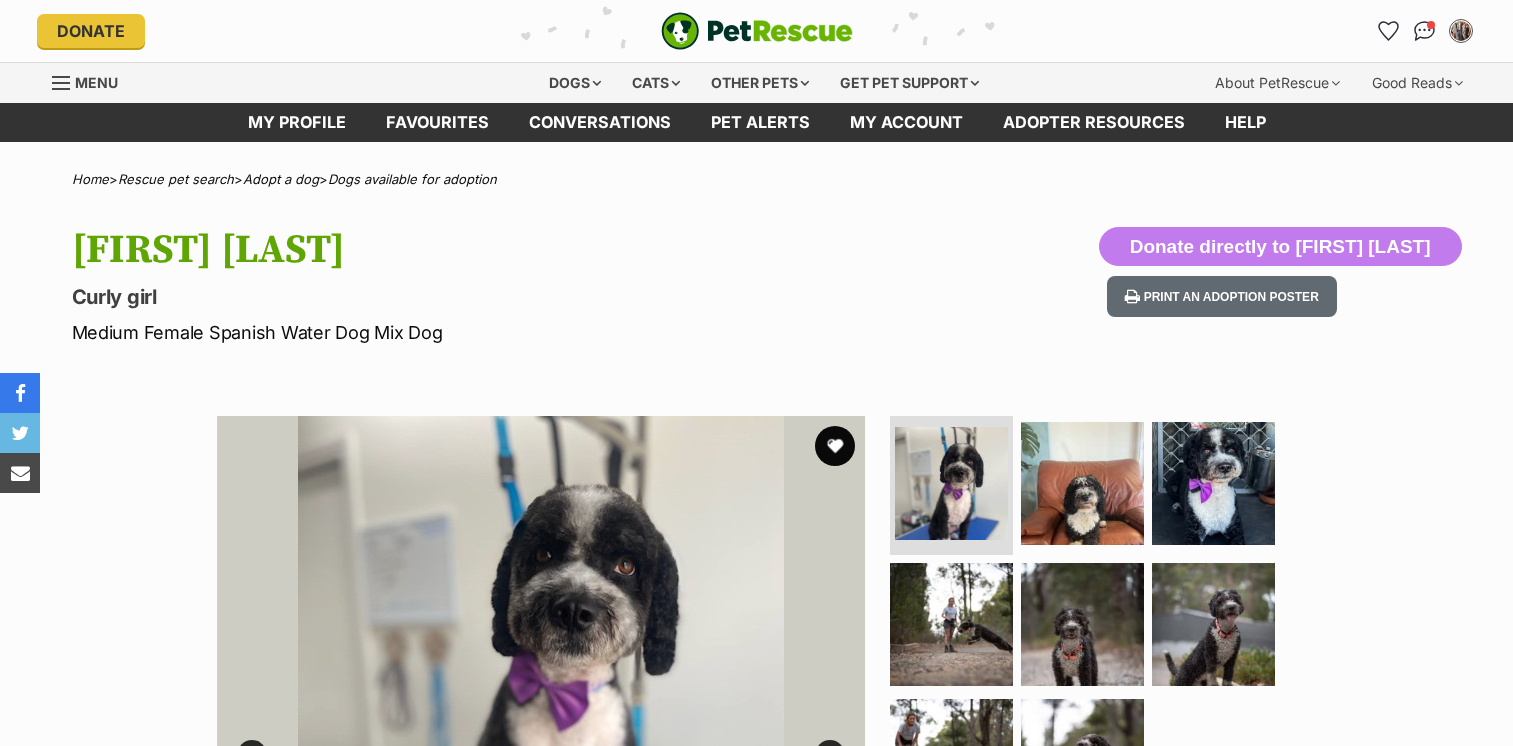 scroll, scrollTop: 0, scrollLeft: 0, axis: both 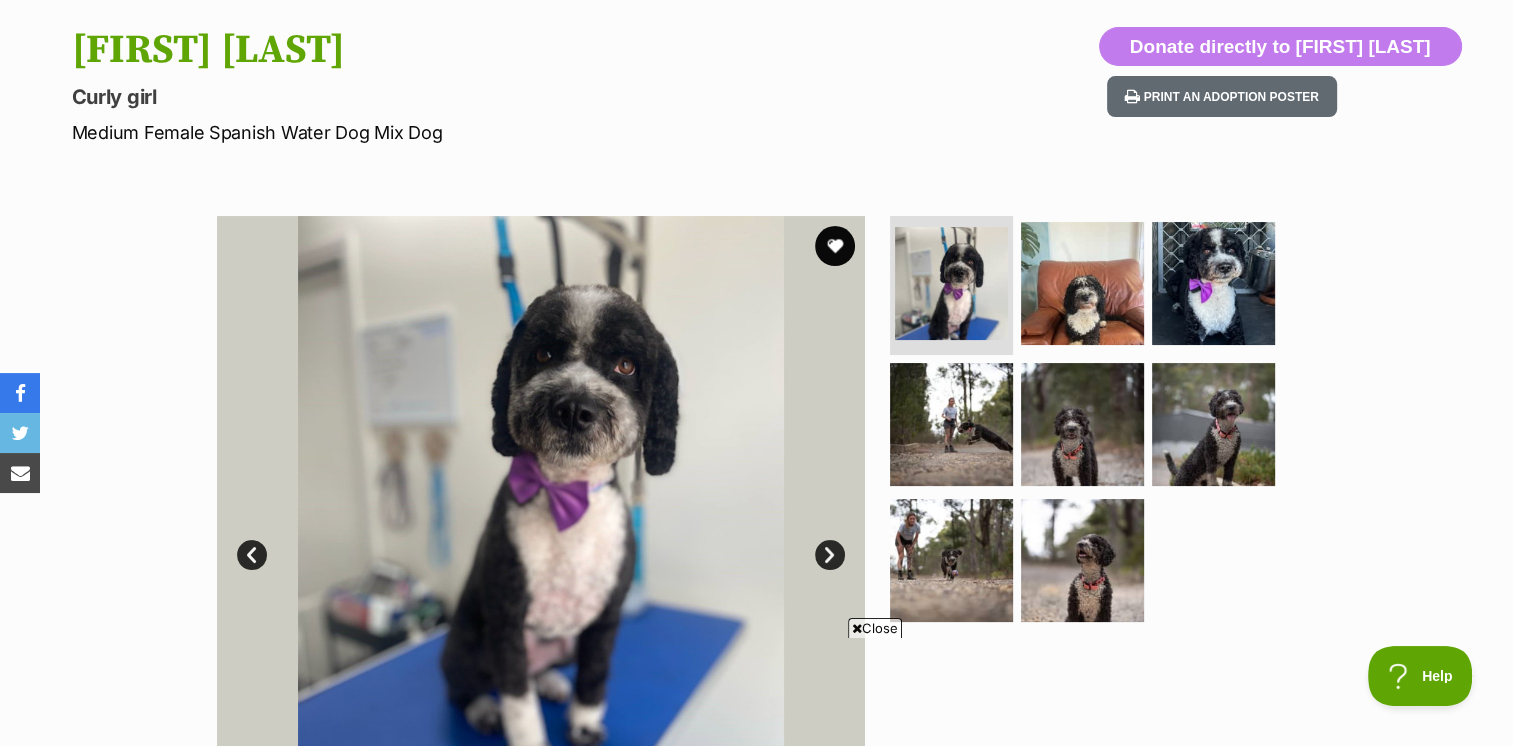 click on "Next" at bounding box center (830, 555) 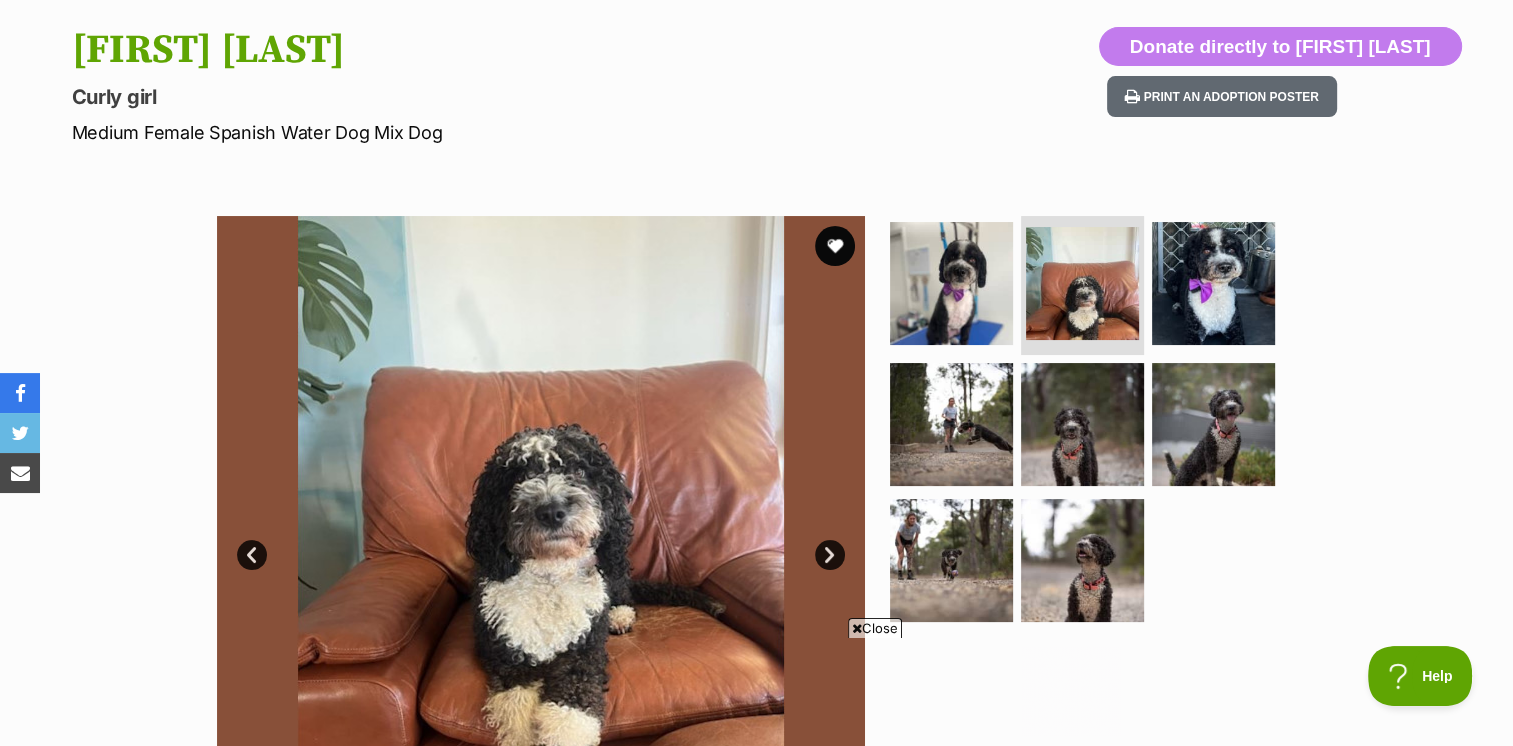 scroll, scrollTop: 0, scrollLeft: 0, axis: both 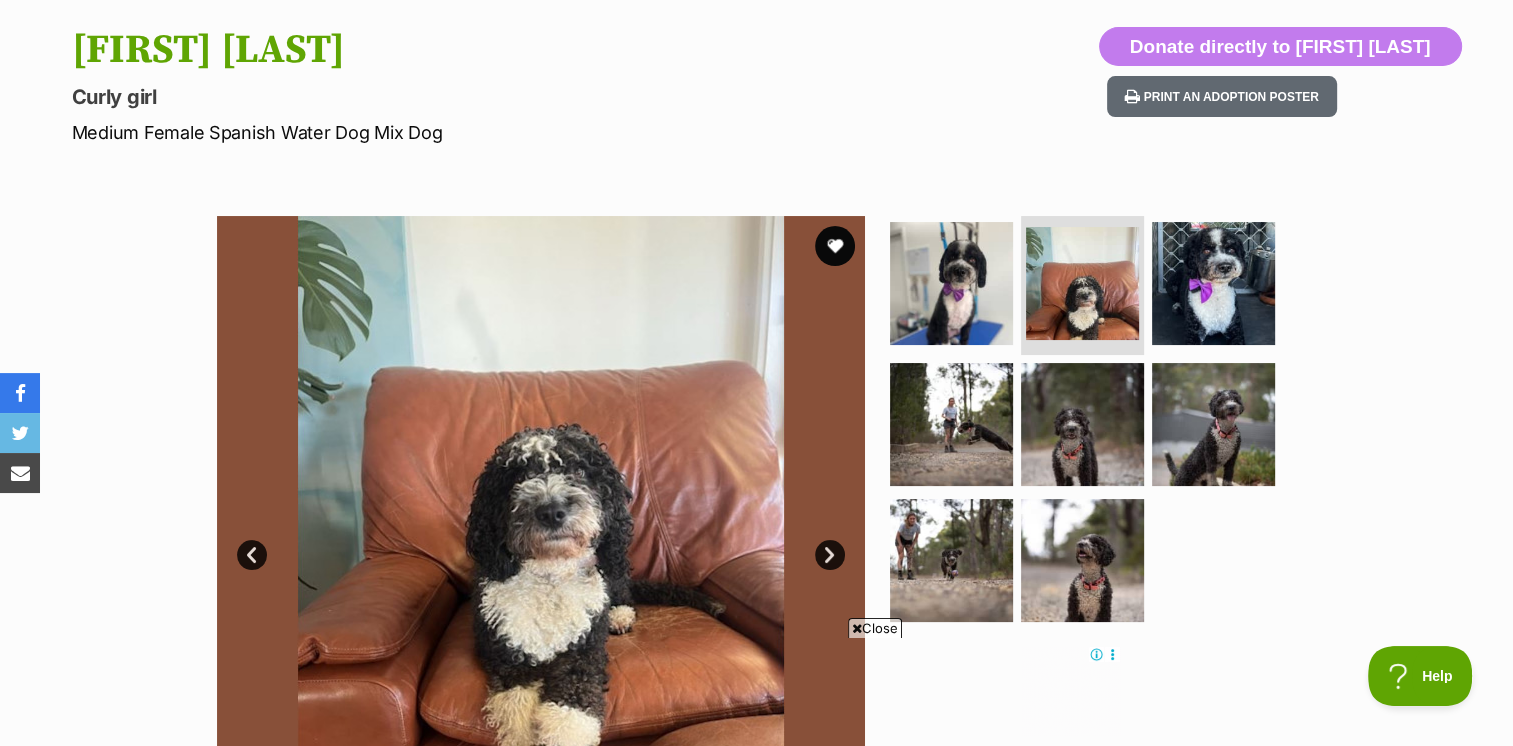 click on "Next" at bounding box center [830, 555] 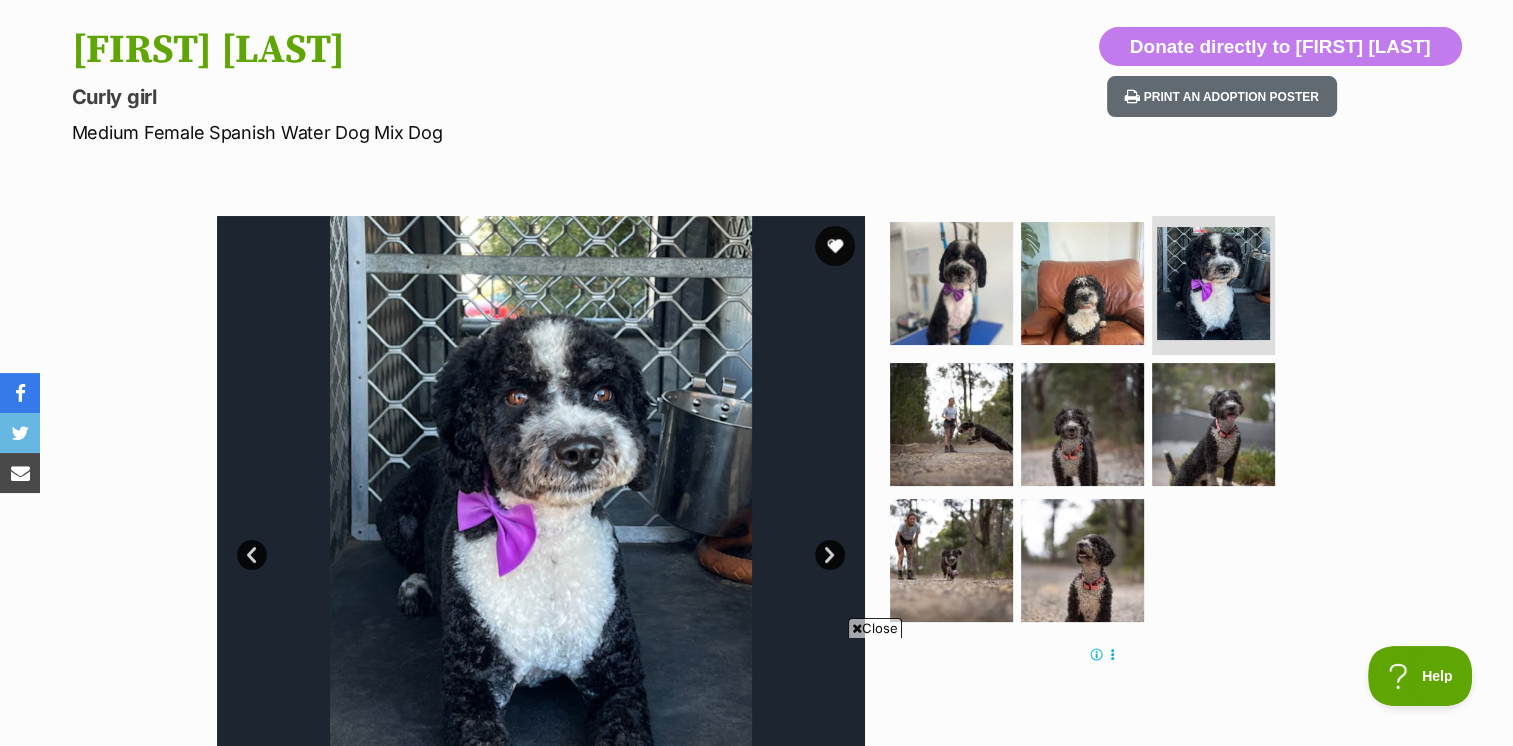 scroll, scrollTop: 0, scrollLeft: 0, axis: both 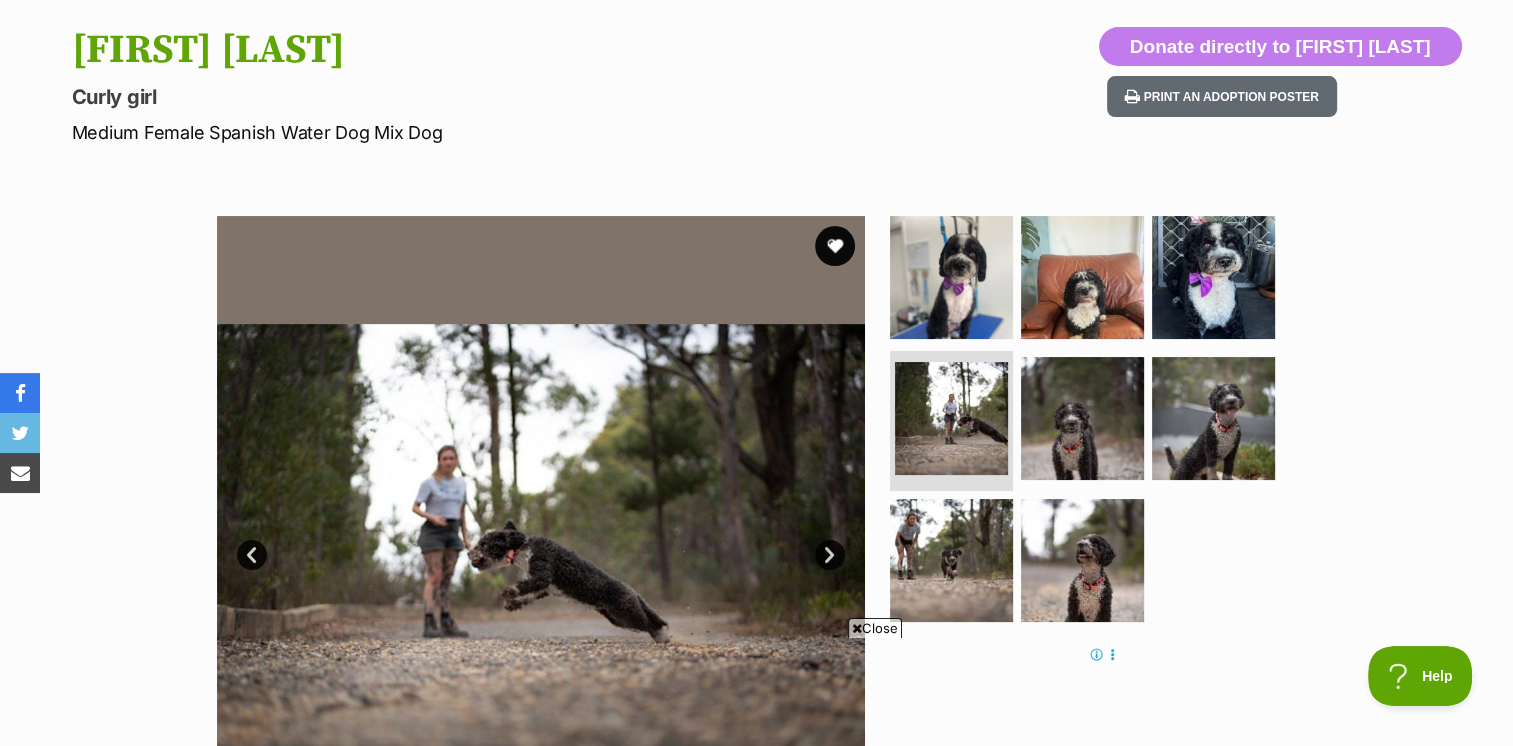 click on "Next" at bounding box center [830, 555] 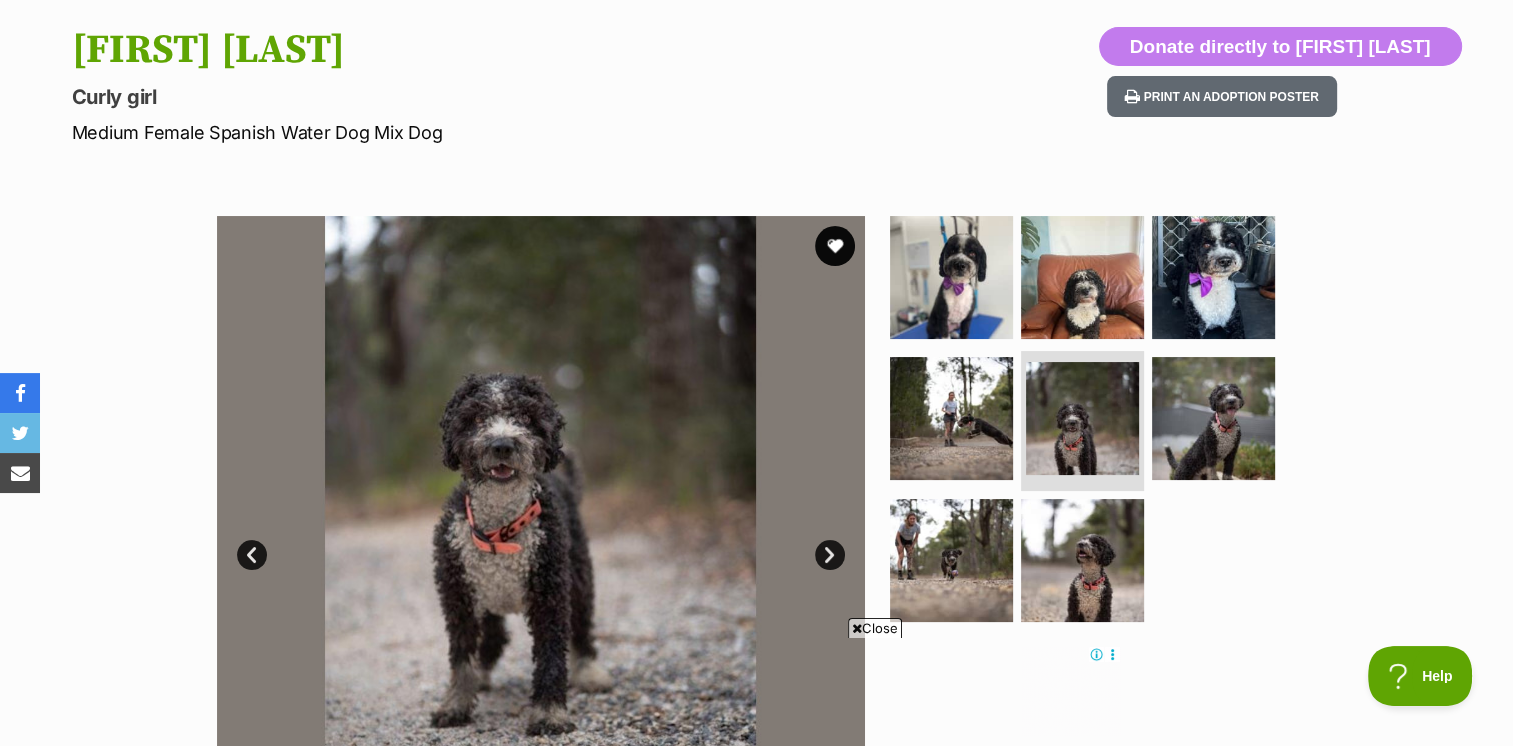 scroll, scrollTop: 0, scrollLeft: 0, axis: both 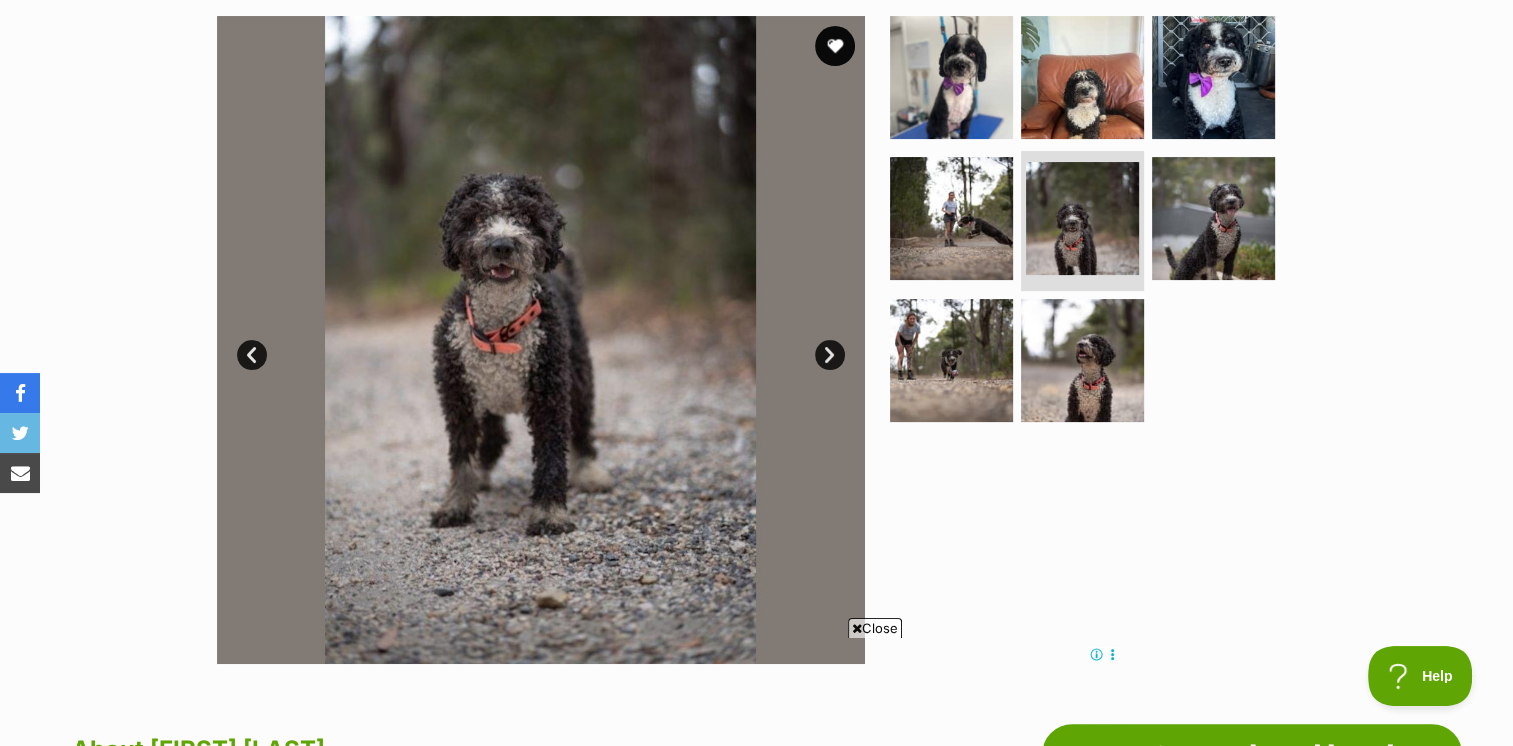 click on "Next" at bounding box center [830, 355] 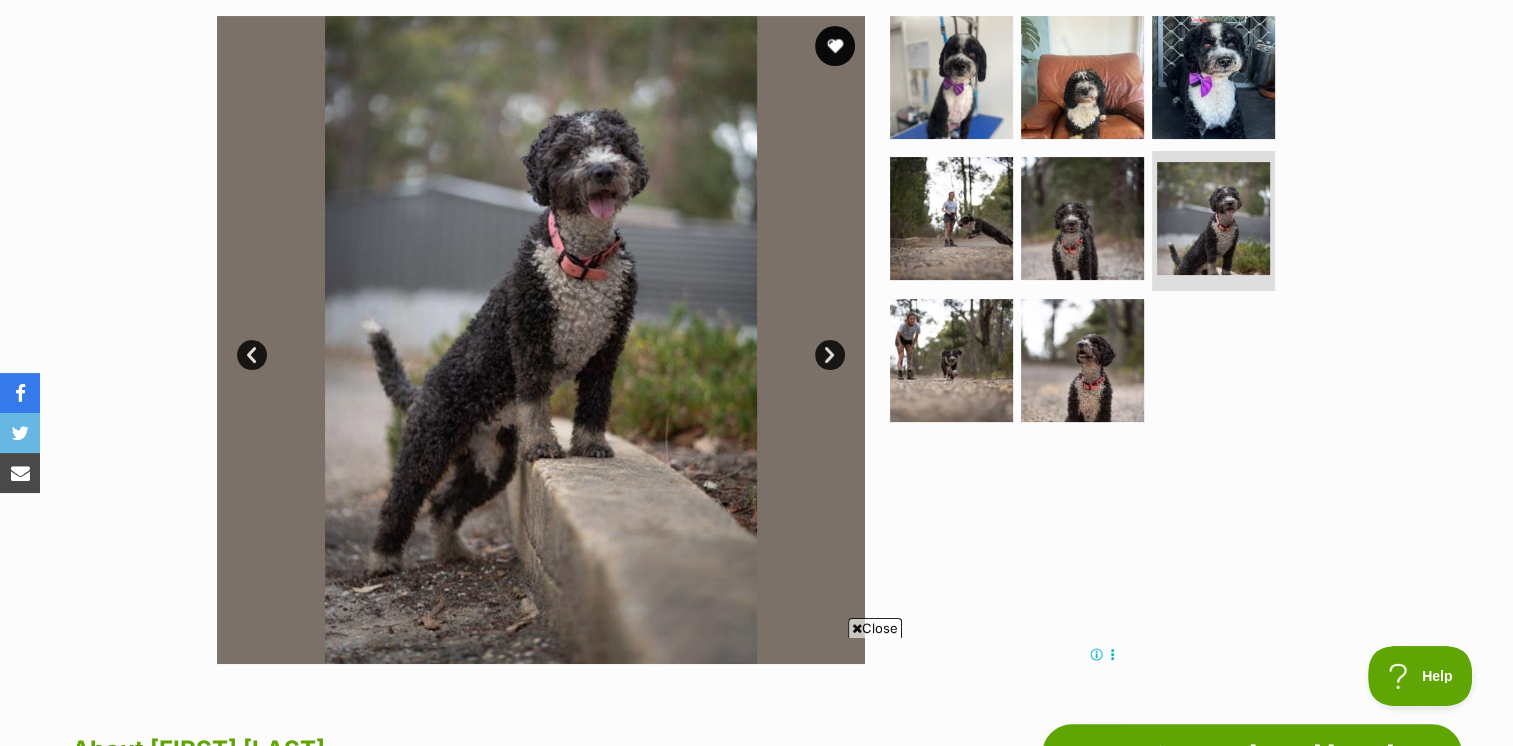 click on "Next" at bounding box center [830, 355] 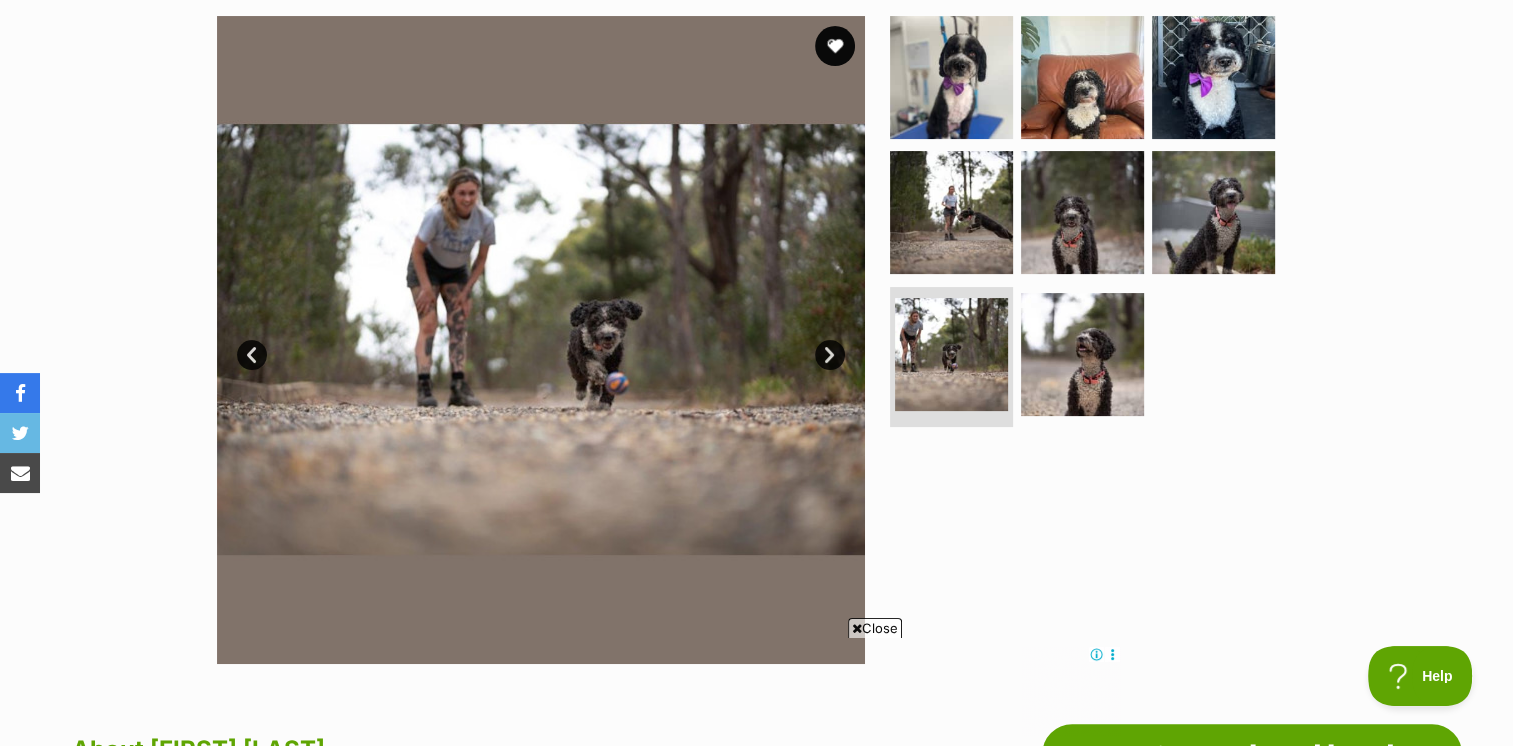 click on "Next" at bounding box center (830, 355) 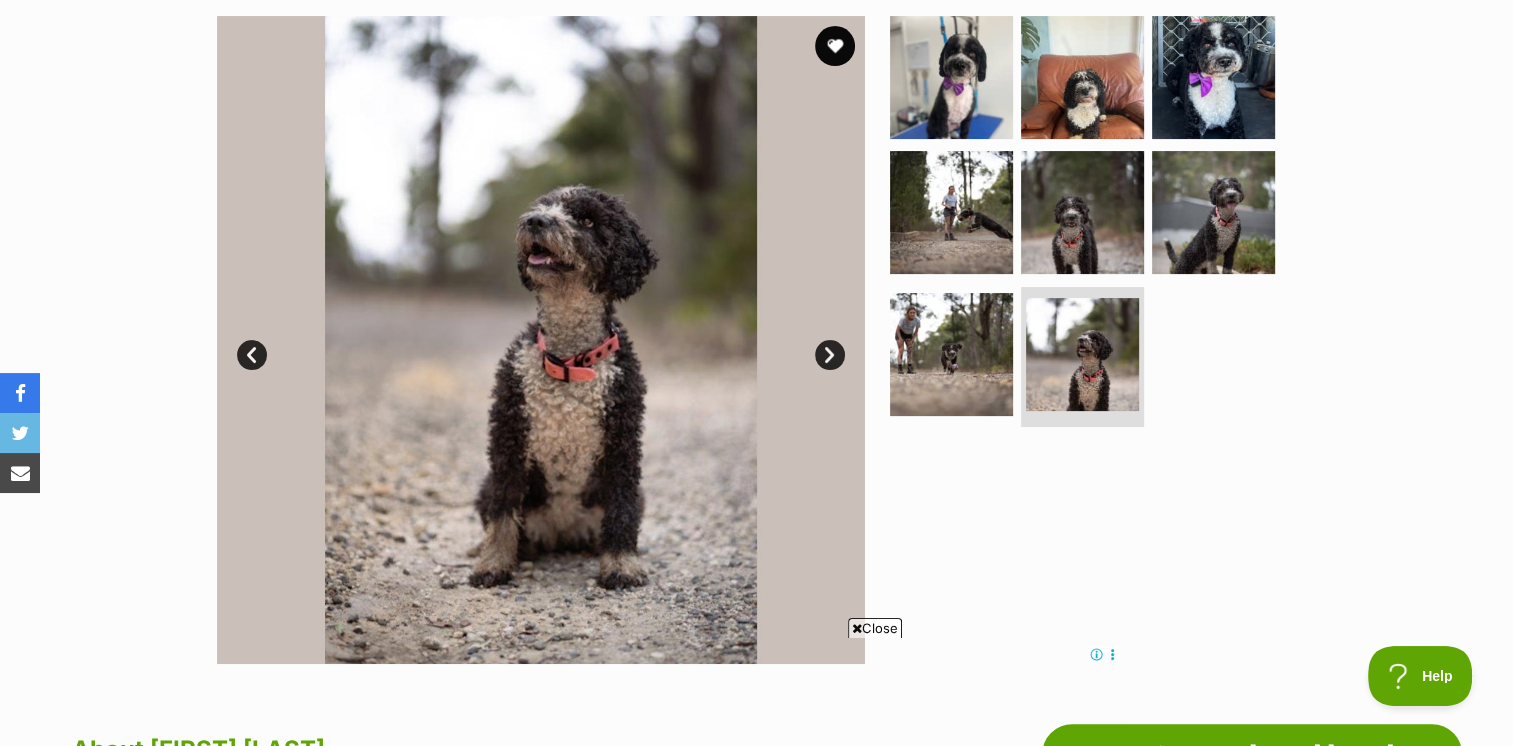 click on "Next" at bounding box center [830, 355] 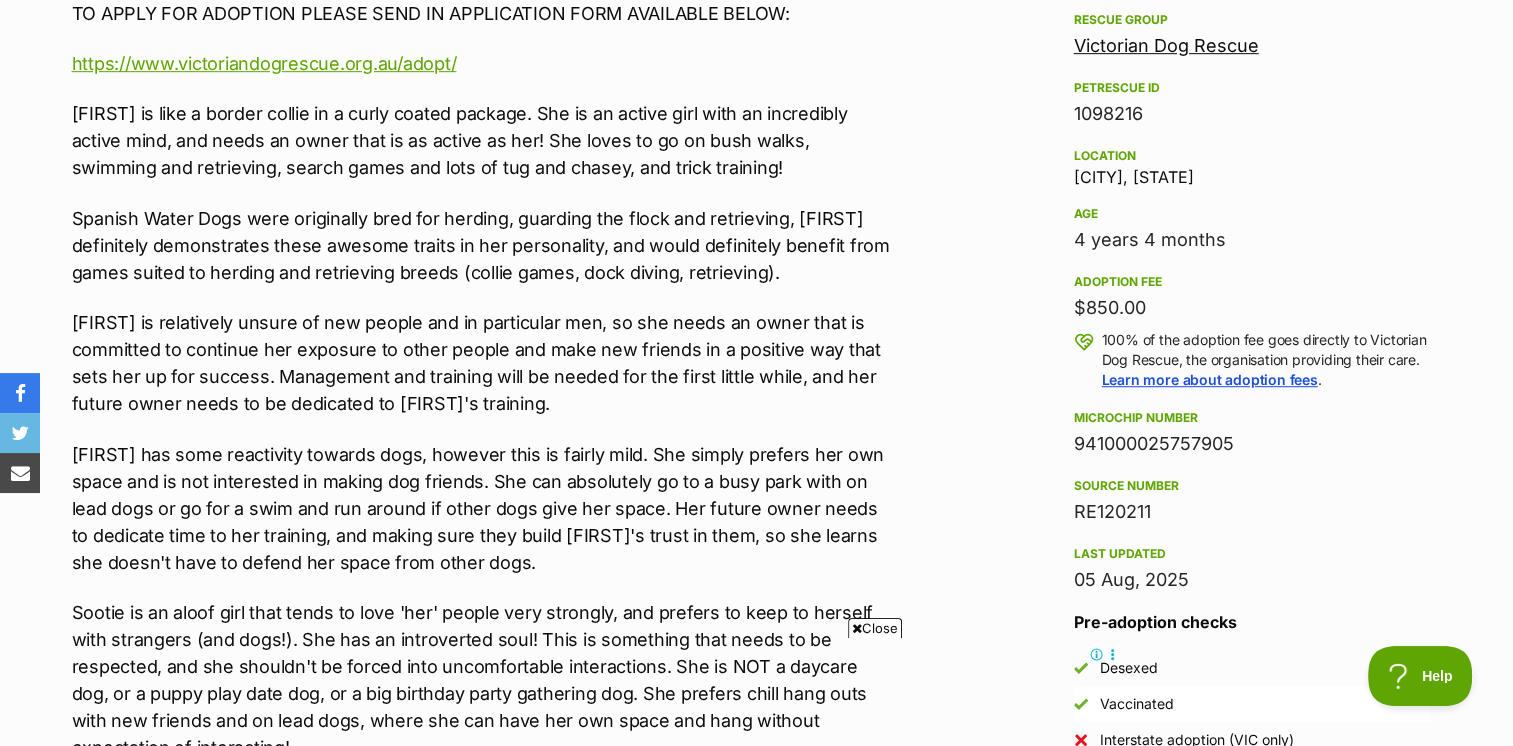 scroll, scrollTop: 1200, scrollLeft: 0, axis: vertical 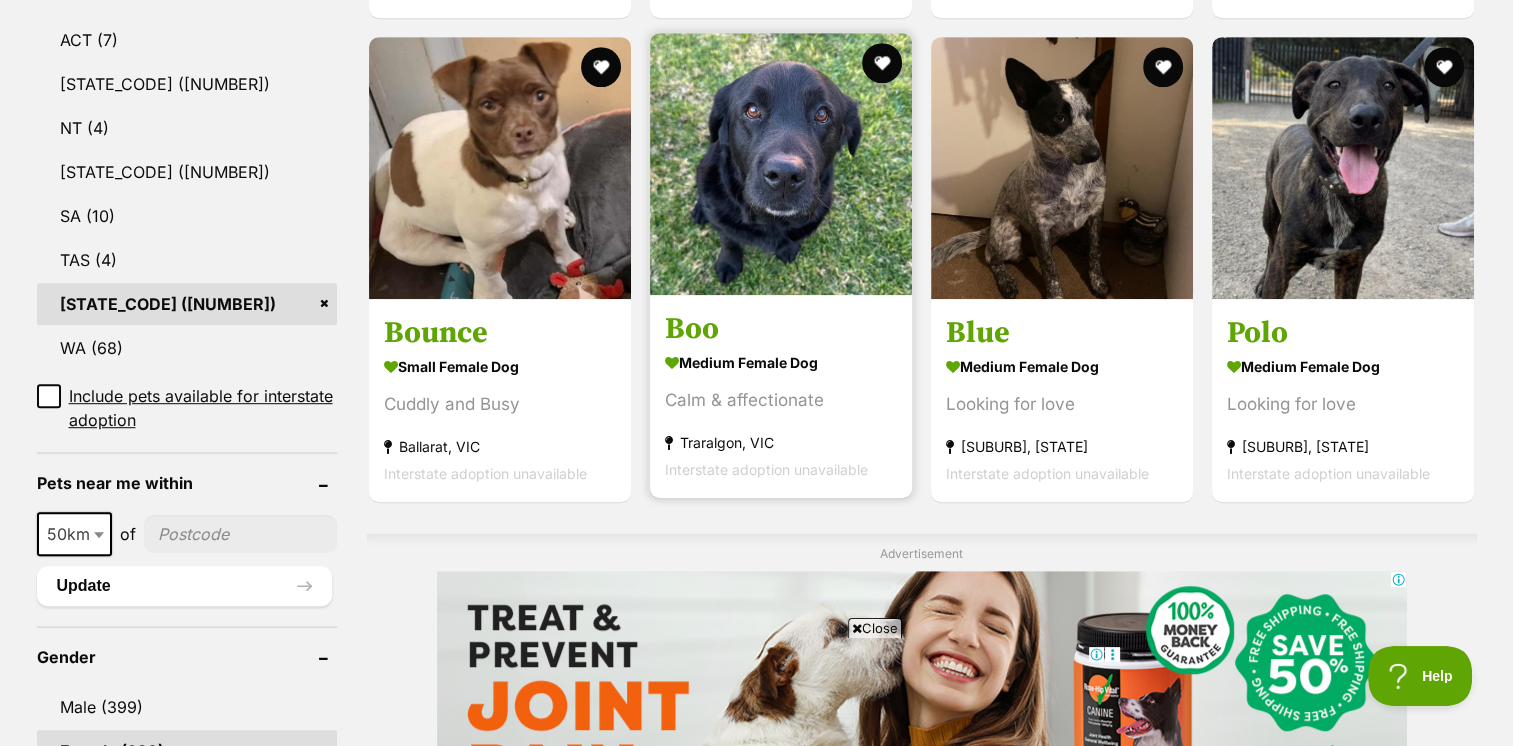 click at bounding box center (781, 164) 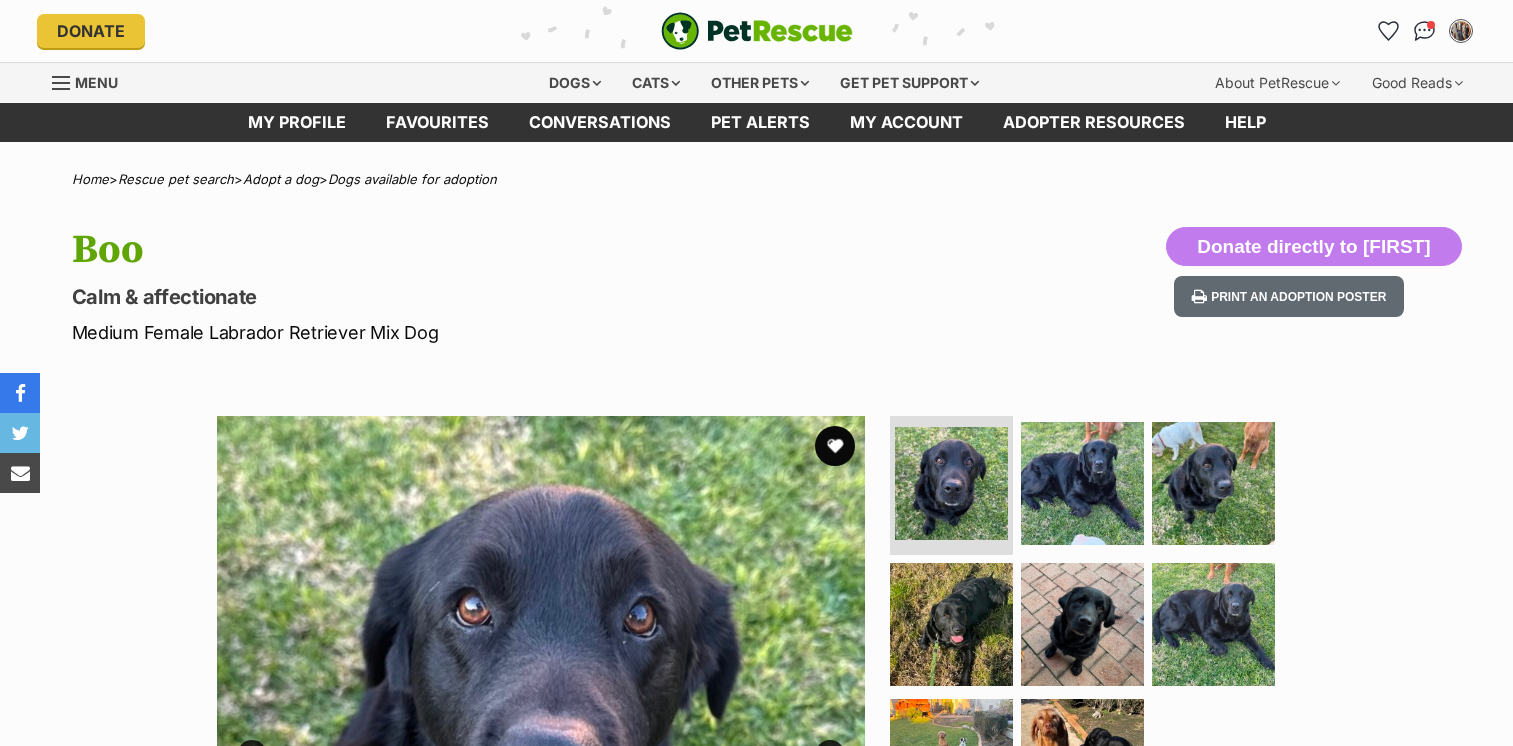 scroll, scrollTop: 0, scrollLeft: 0, axis: both 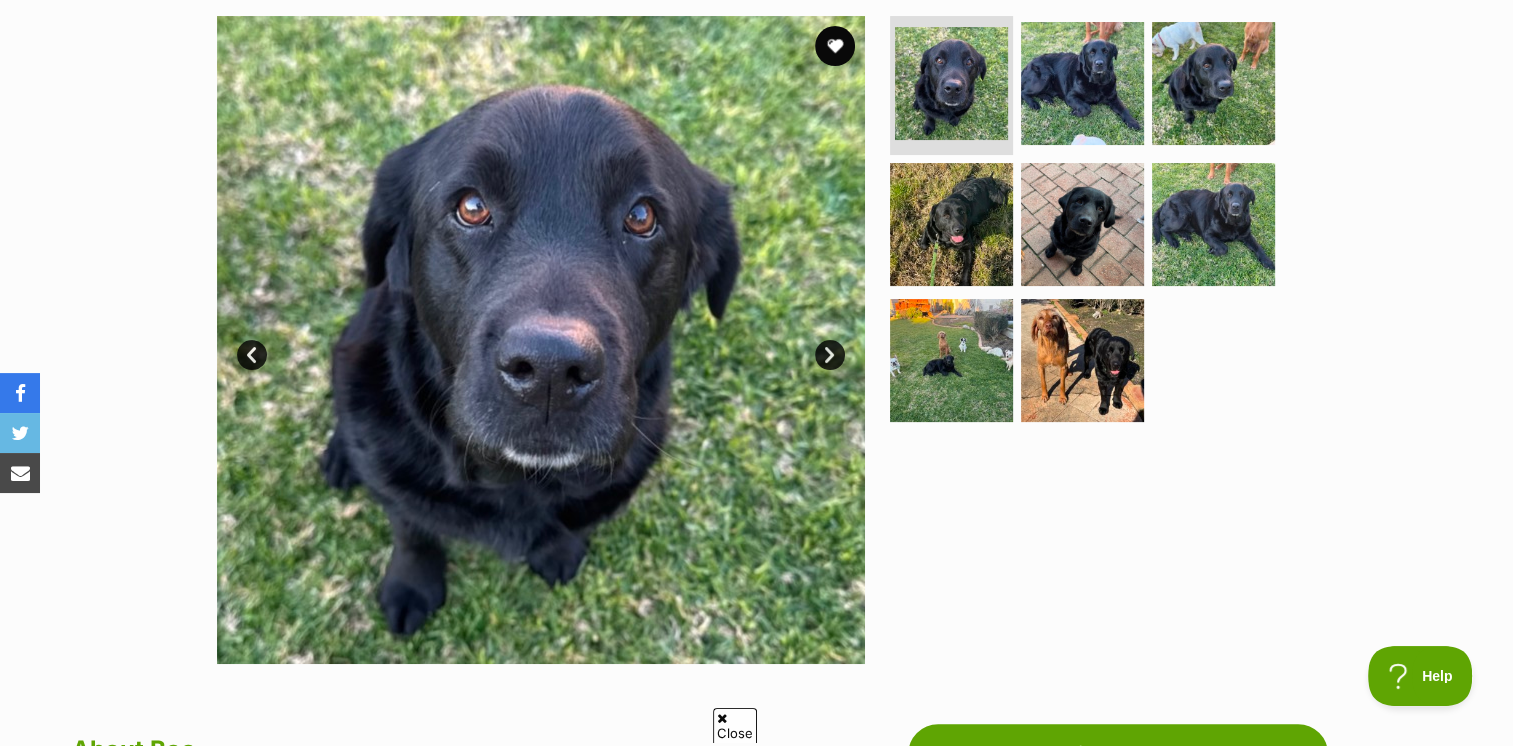 click on "Next" at bounding box center (830, 355) 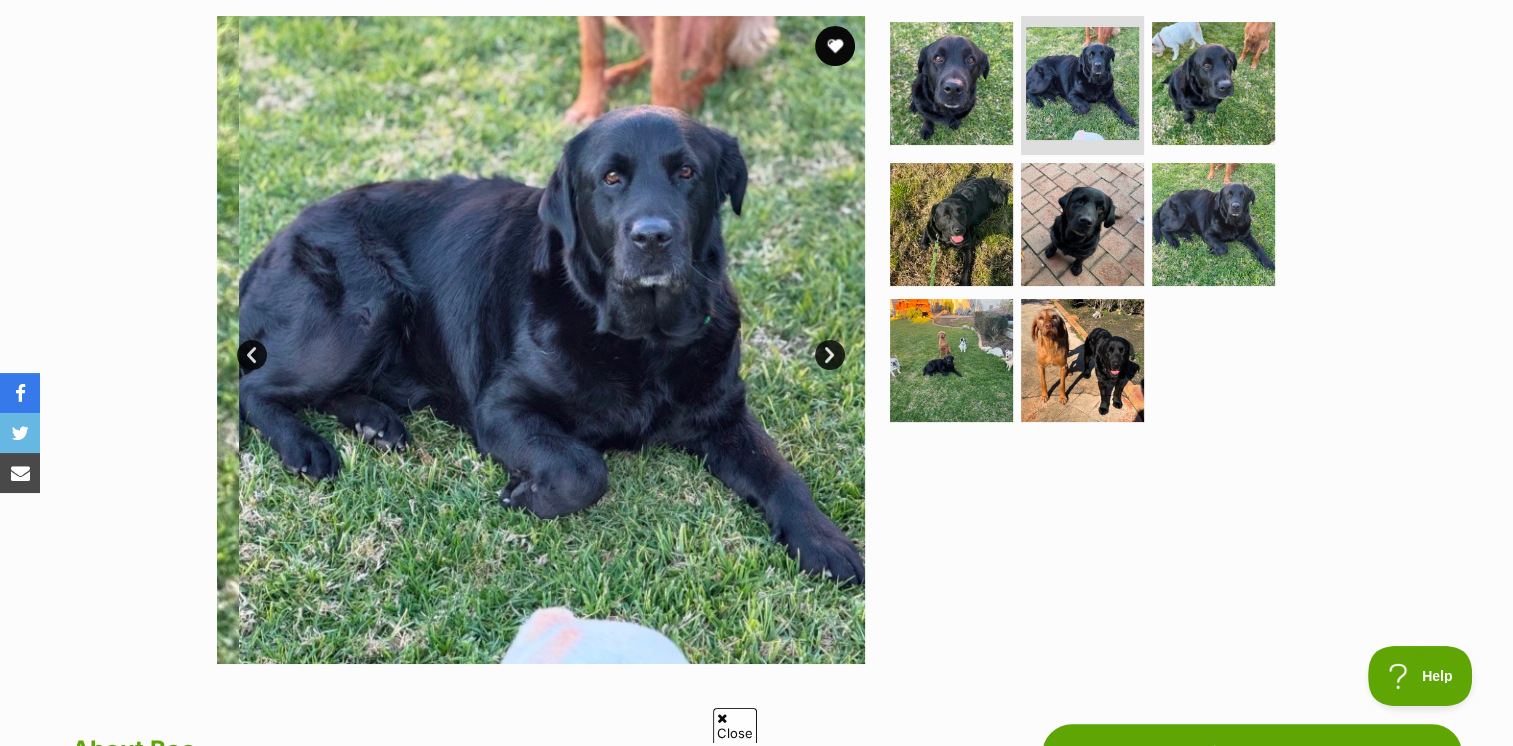 scroll, scrollTop: 0, scrollLeft: 0, axis: both 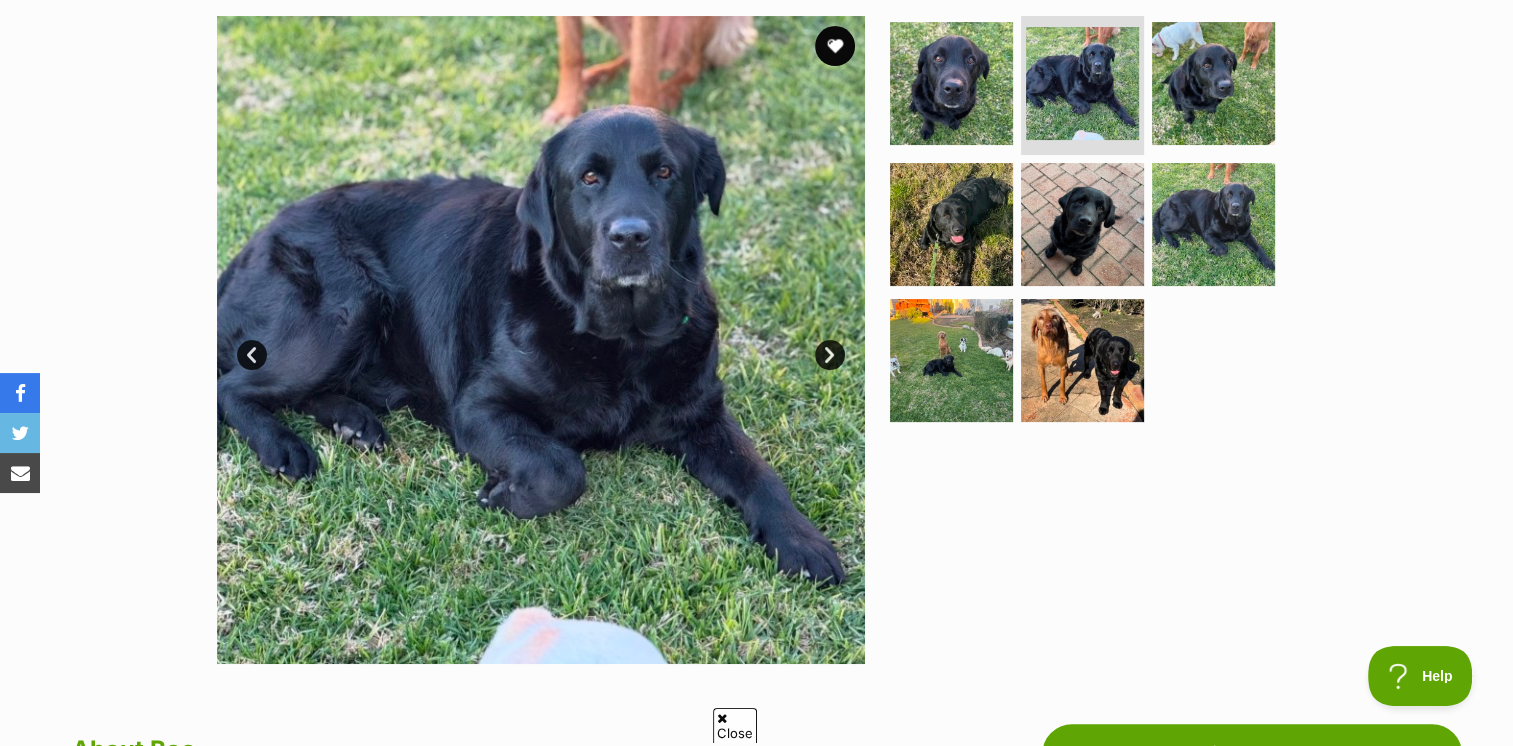 click on "Next" at bounding box center [830, 355] 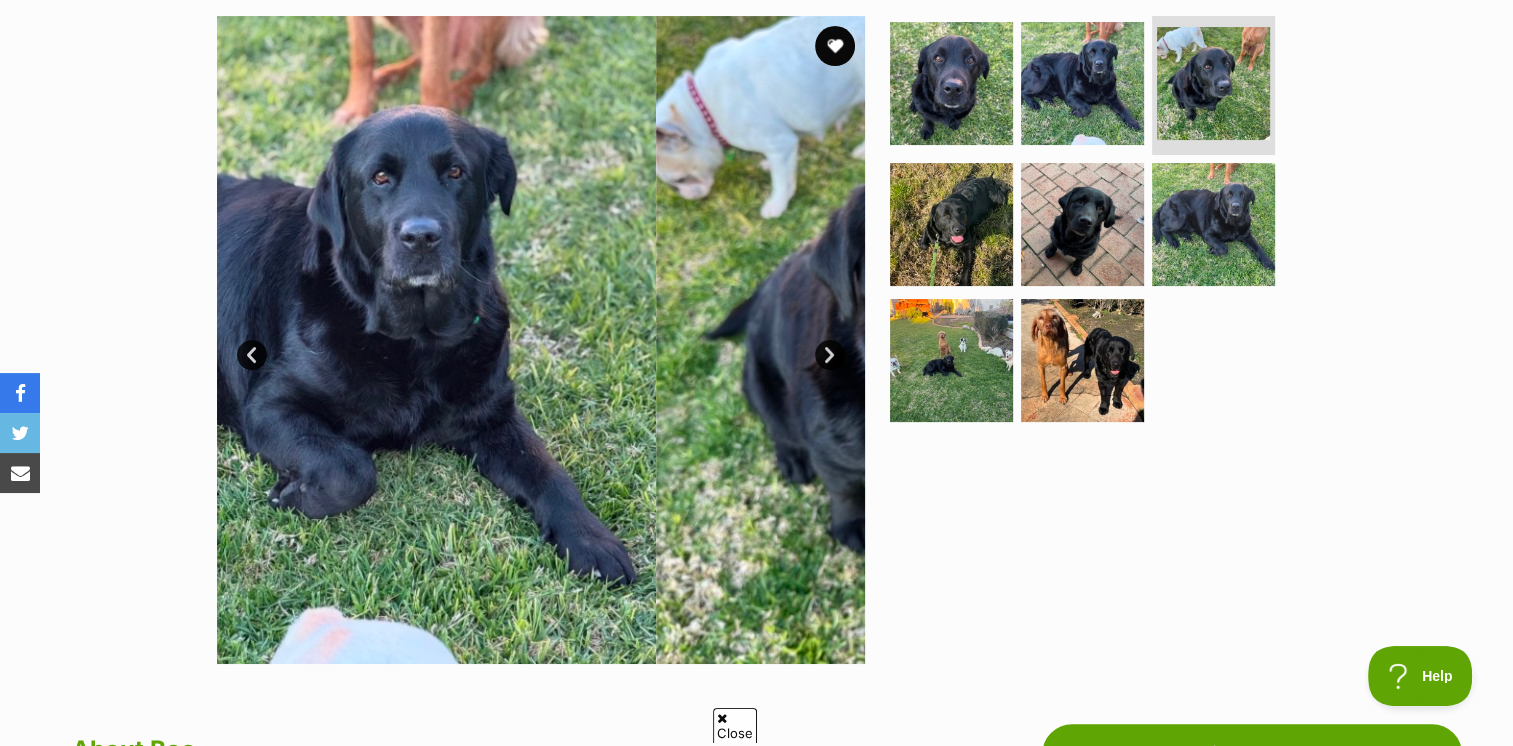 scroll, scrollTop: 0, scrollLeft: 0, axis: both 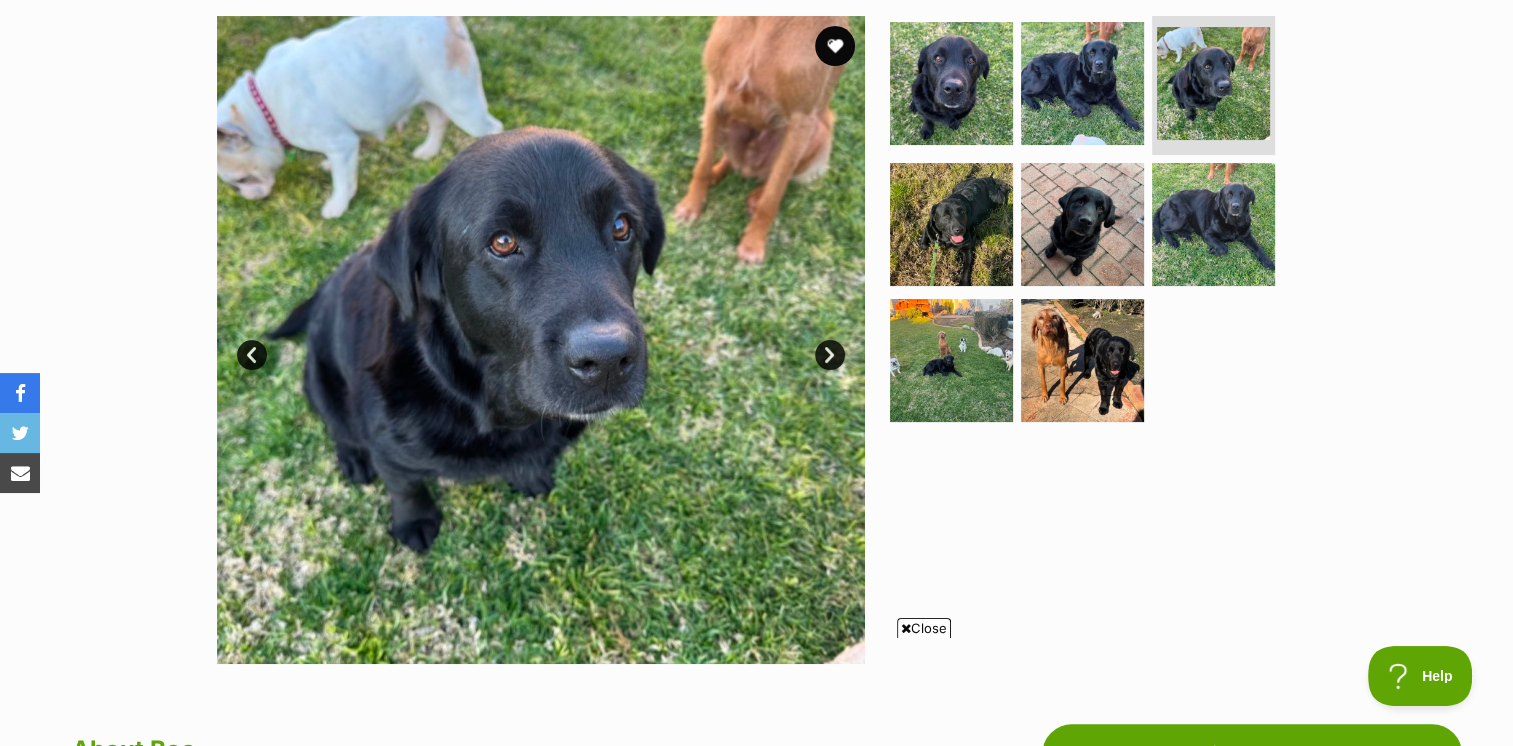 click on "Next" at bounding box center [830, 355] 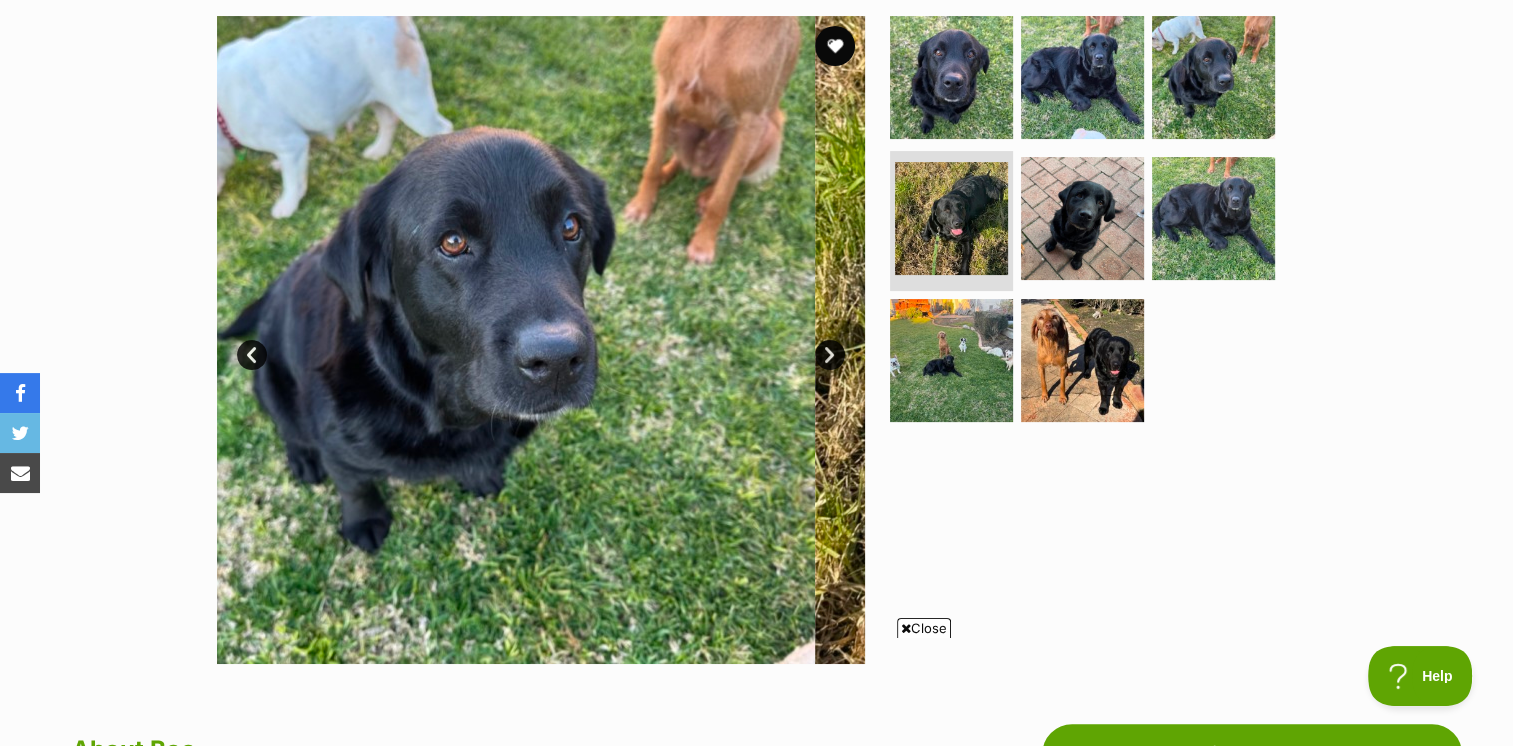 scroll, scrollTop: 0, scrollLeft: 0, axis: both 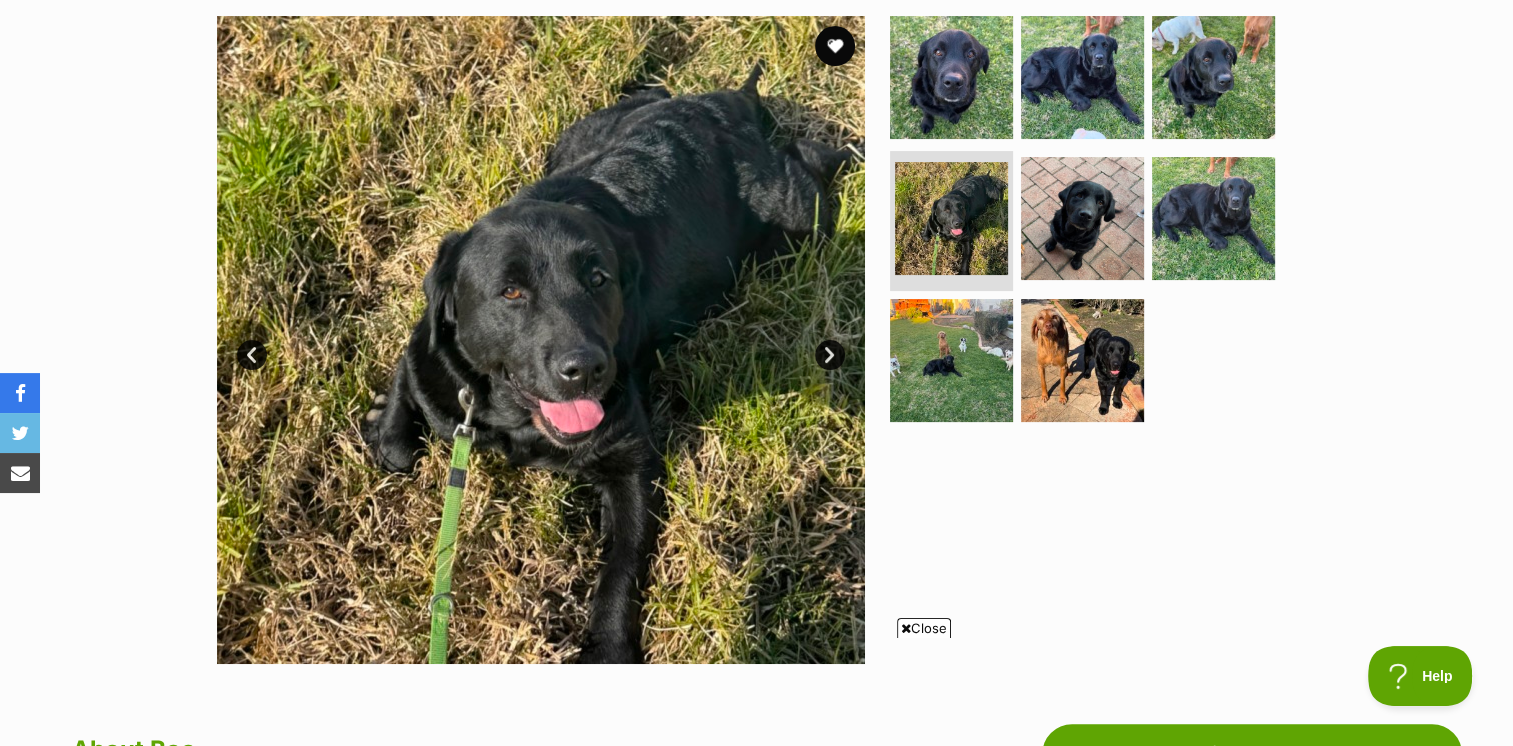 click on "Next" at bounding box center [830, 355] 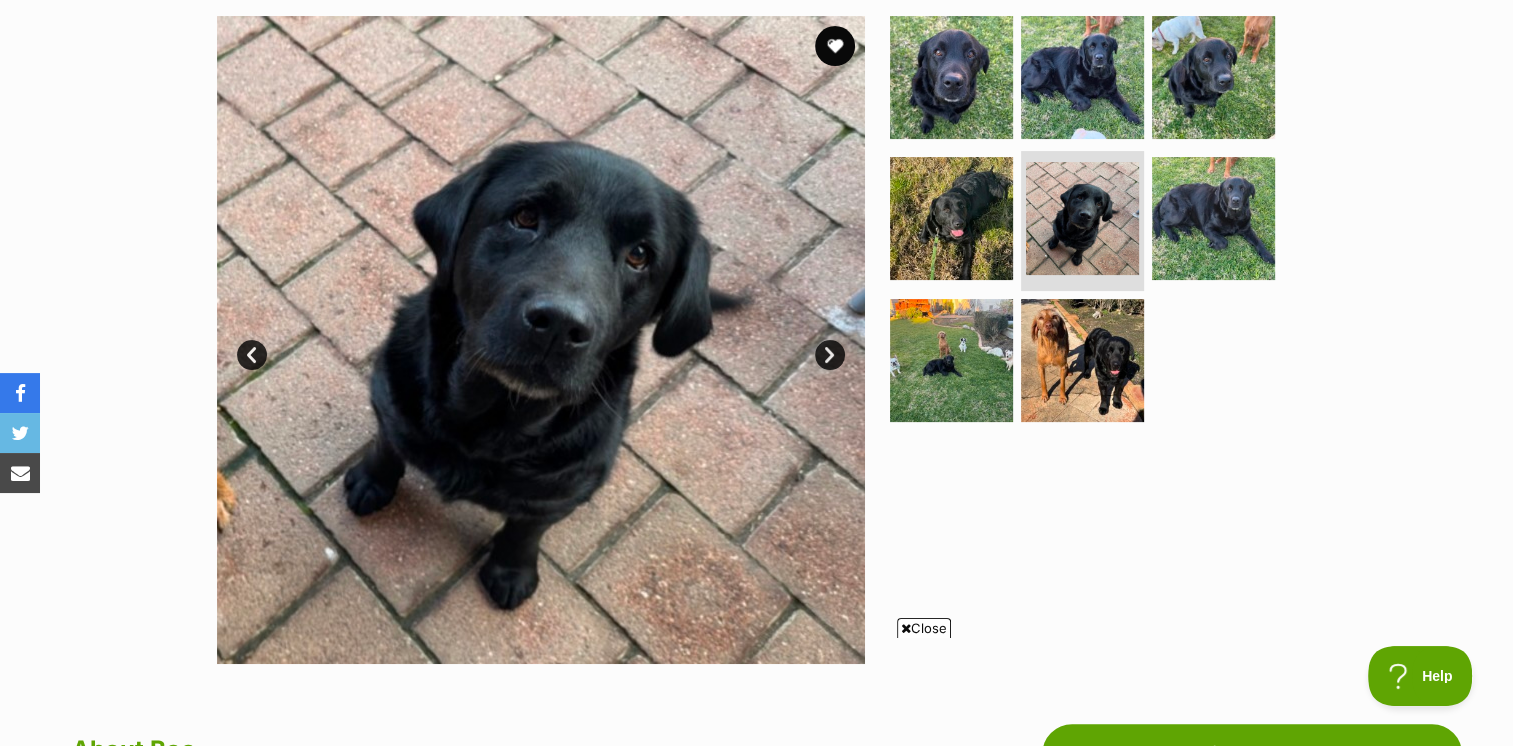 scroll, scrollTop: 0, scrollLeft: 0, axis: both 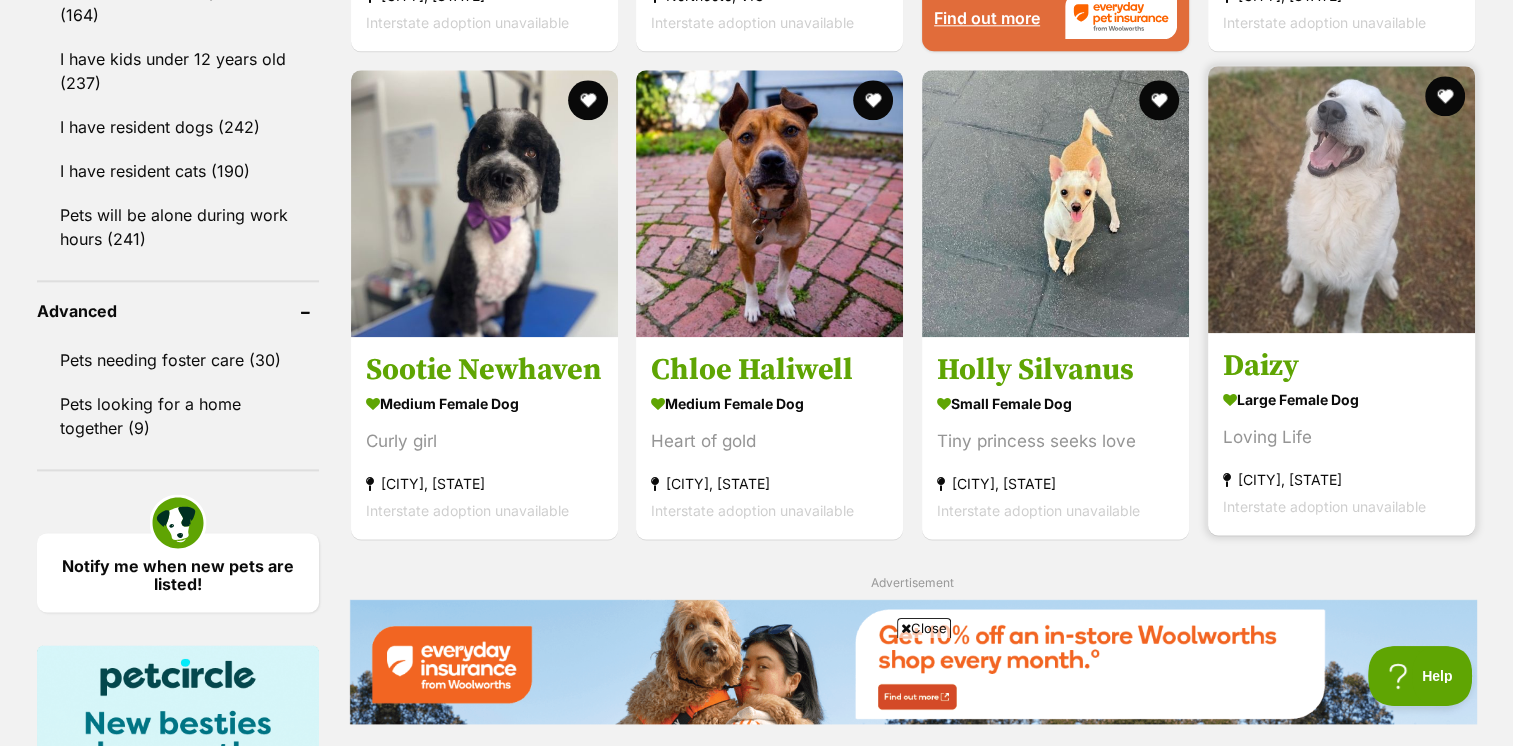 click at bounding box center [1341, 199] 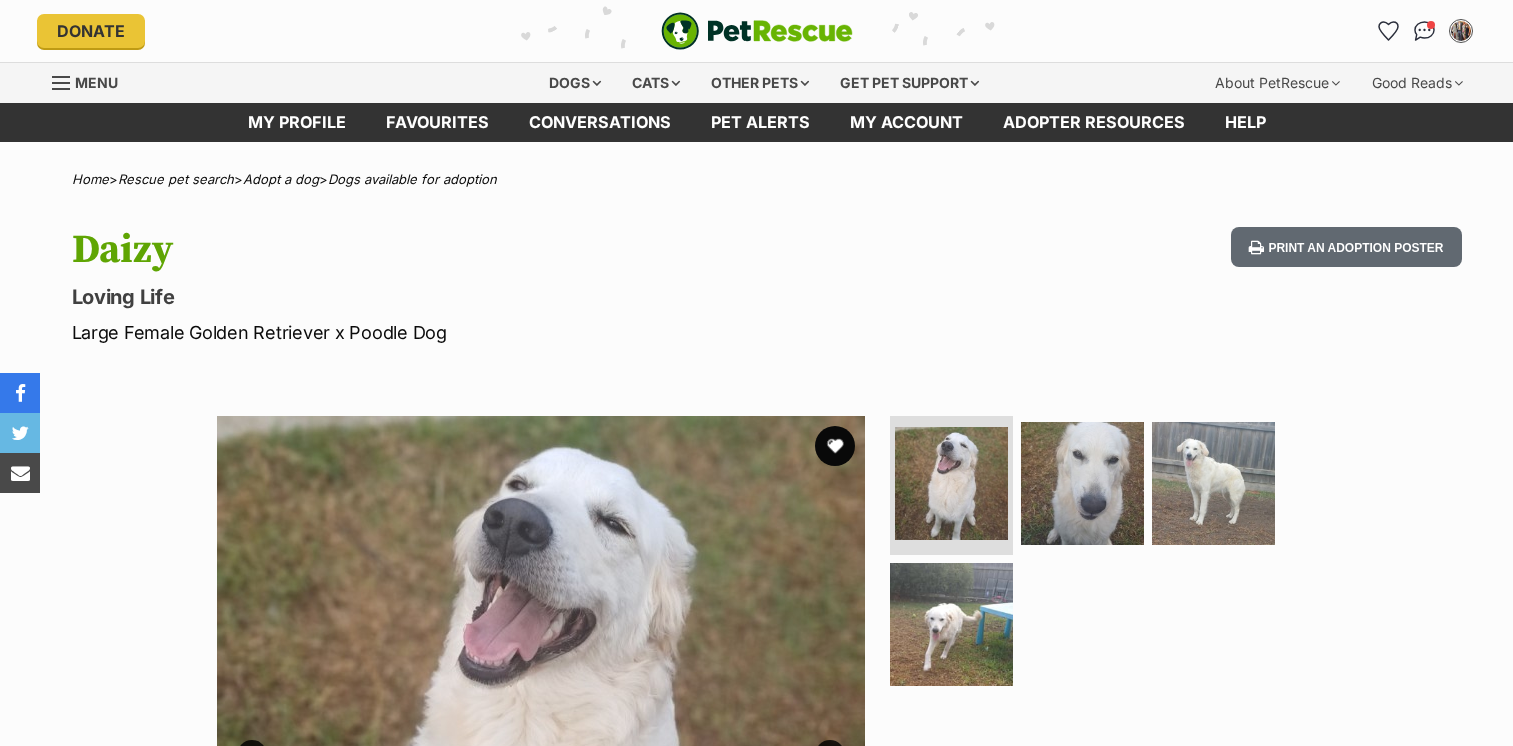 scroll, scrollTop: 0, scrollLeft: 0, axis: both 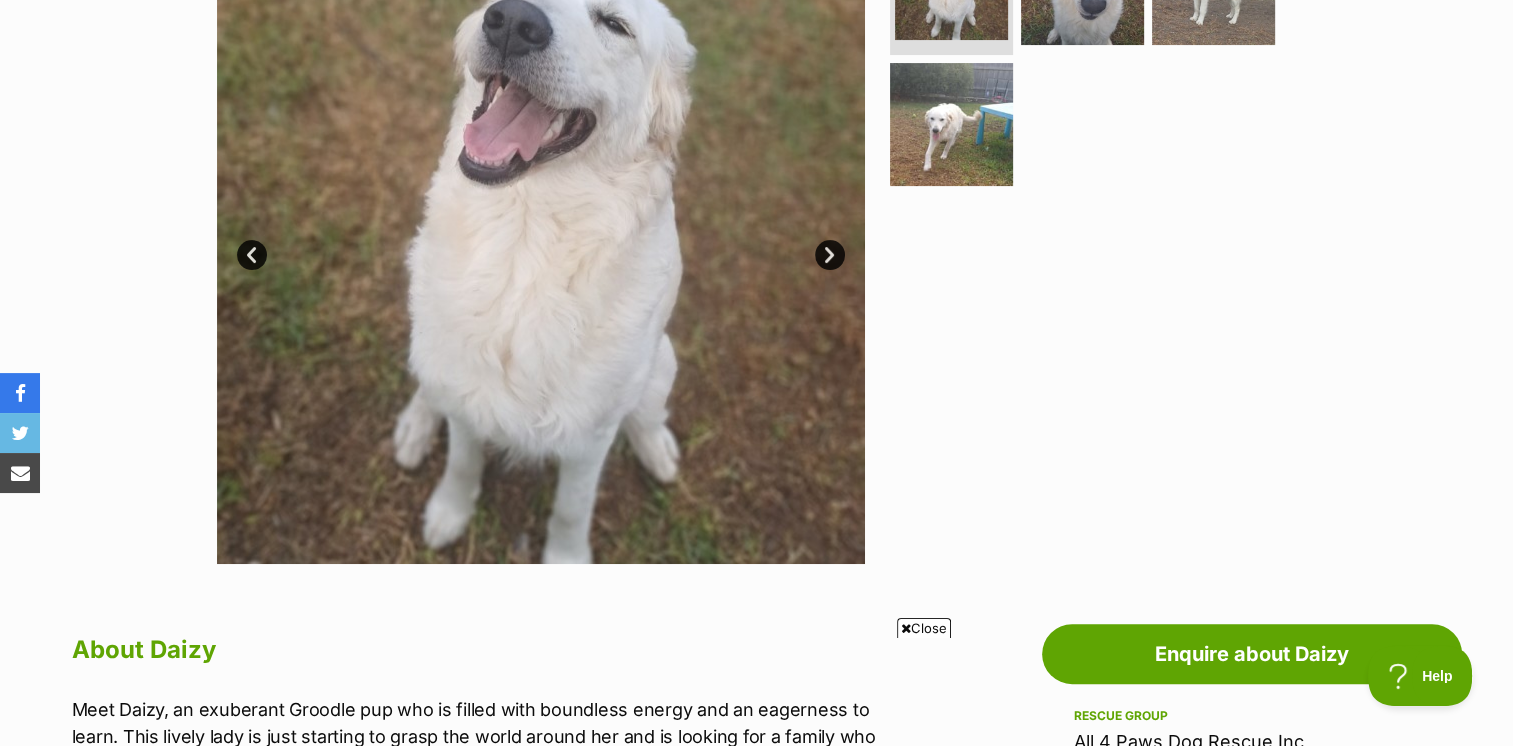 click on "Next" at bounding box center (830, 255) 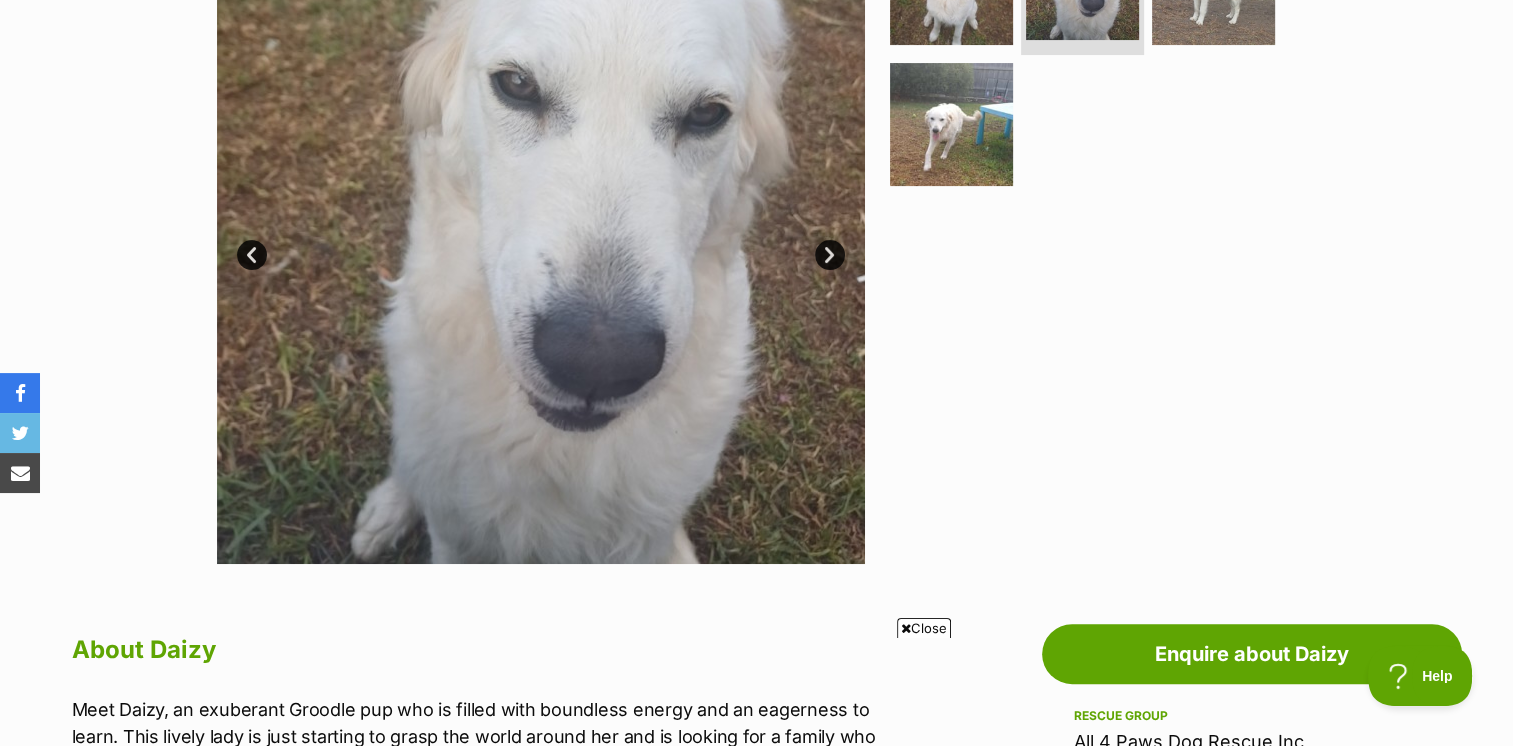 scroll, scrollTop: 400, scrollLeft: 0, axis: vertical 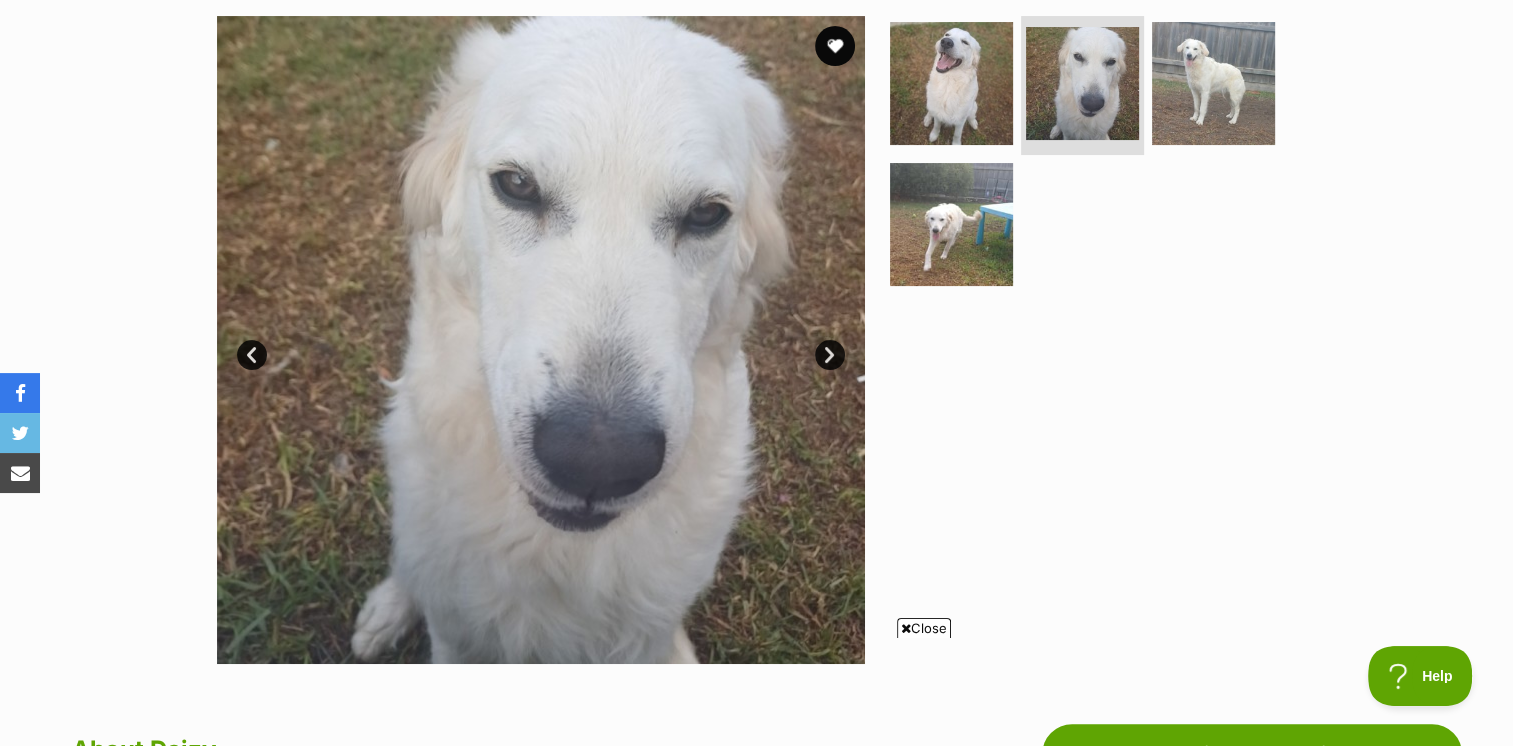 click on "Next" at bounding box center (830, 355) 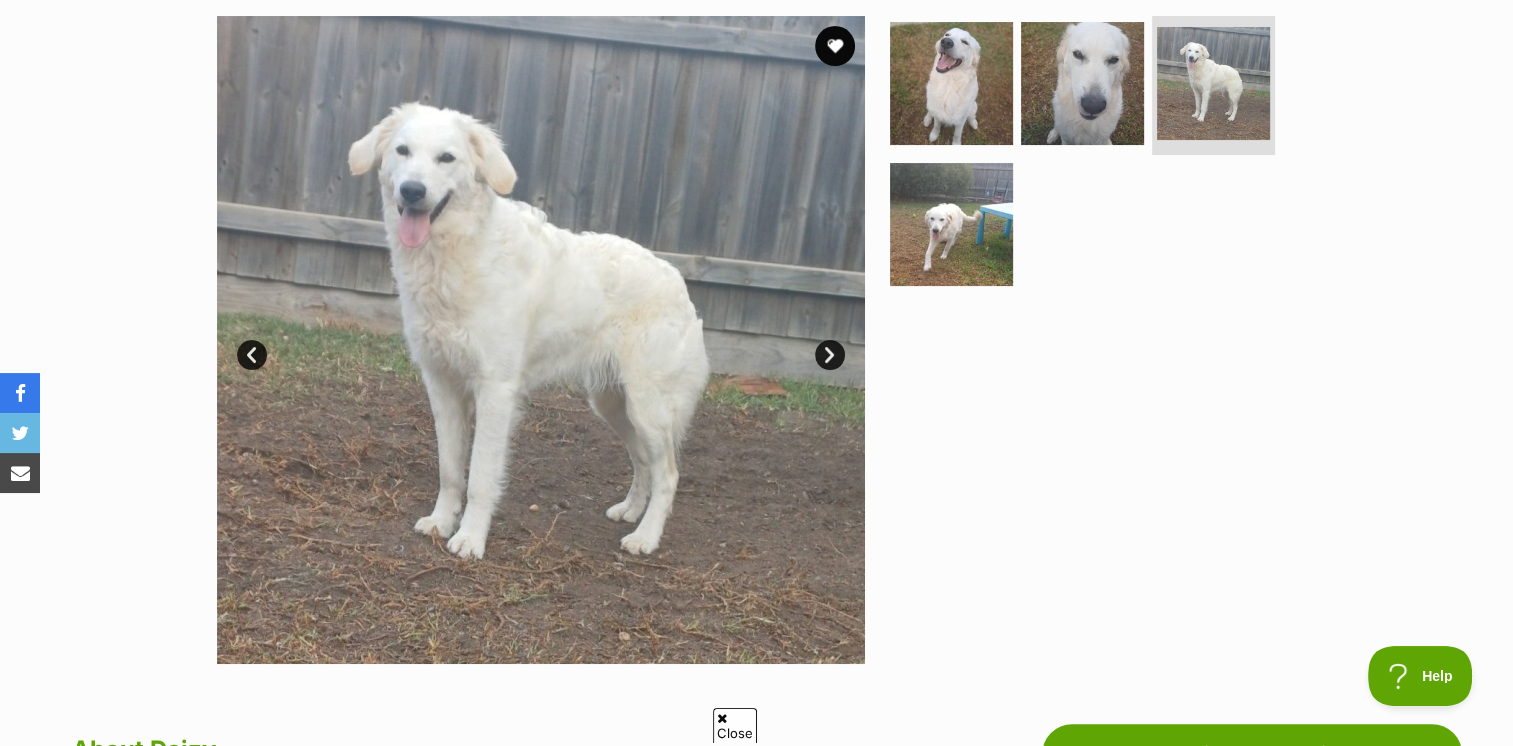 click on "Next" at bounding box center [830, 355] 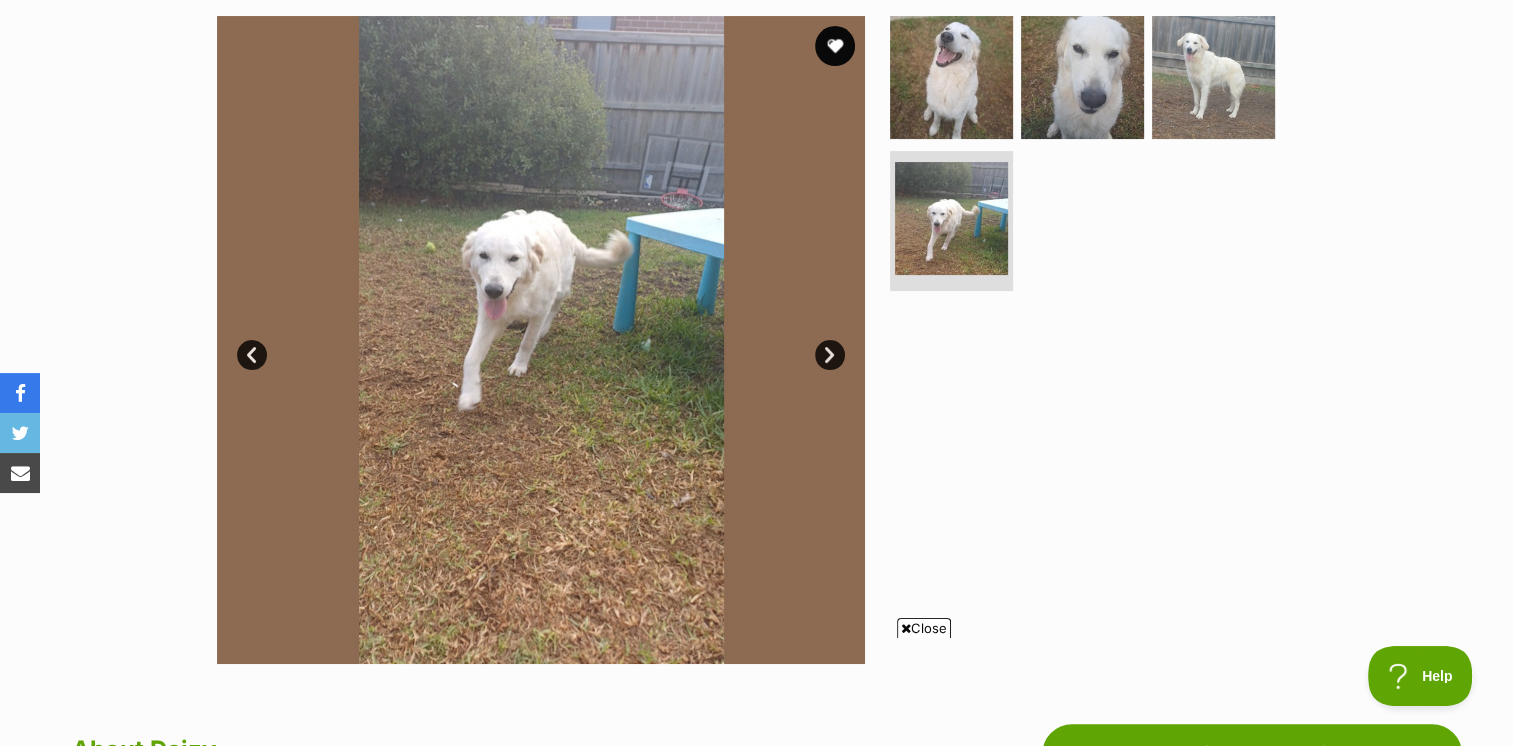 click on "Next" at bounding box center [830, 355] 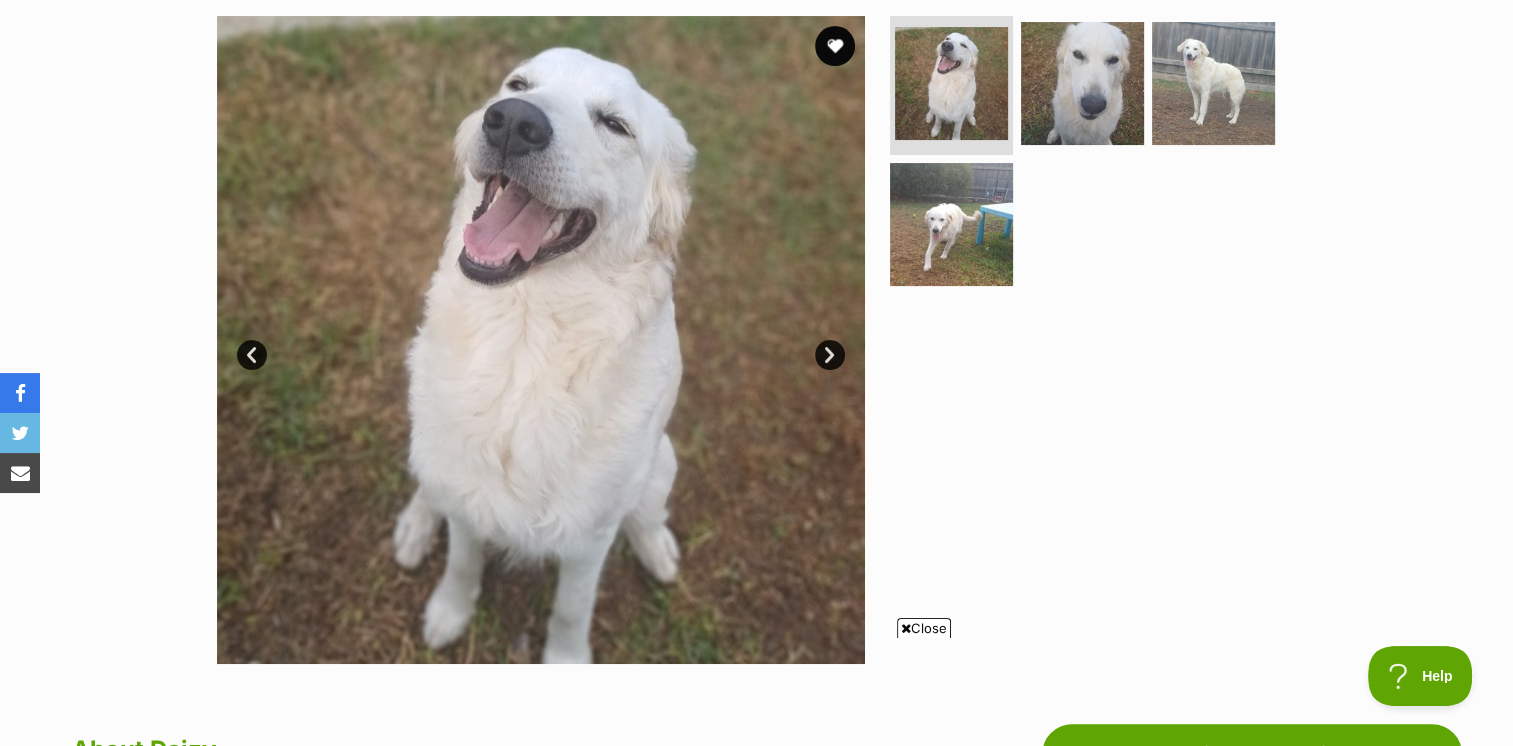 click on "Next" at bounding box center [830, 355] 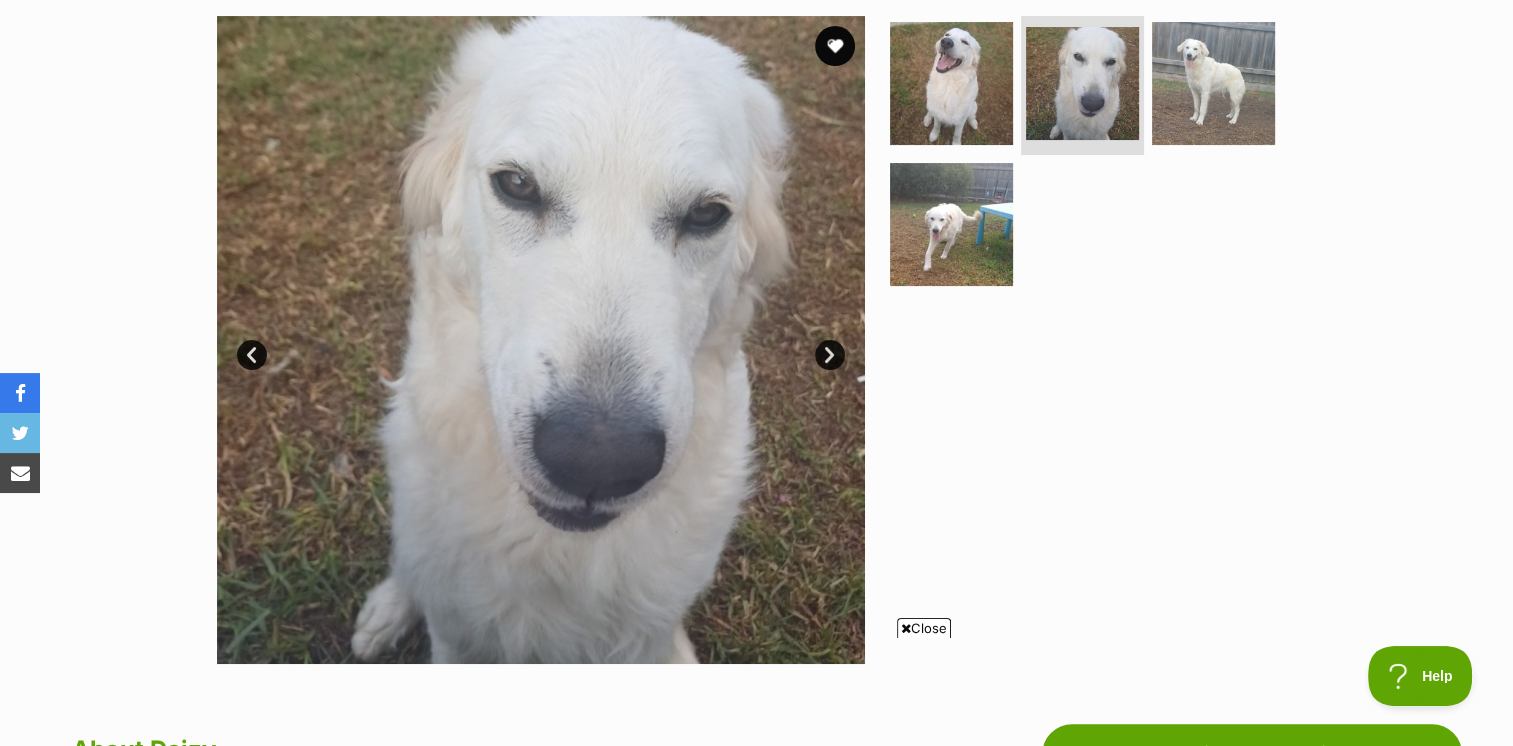 click on "Next" at bounding box center [830, 355] 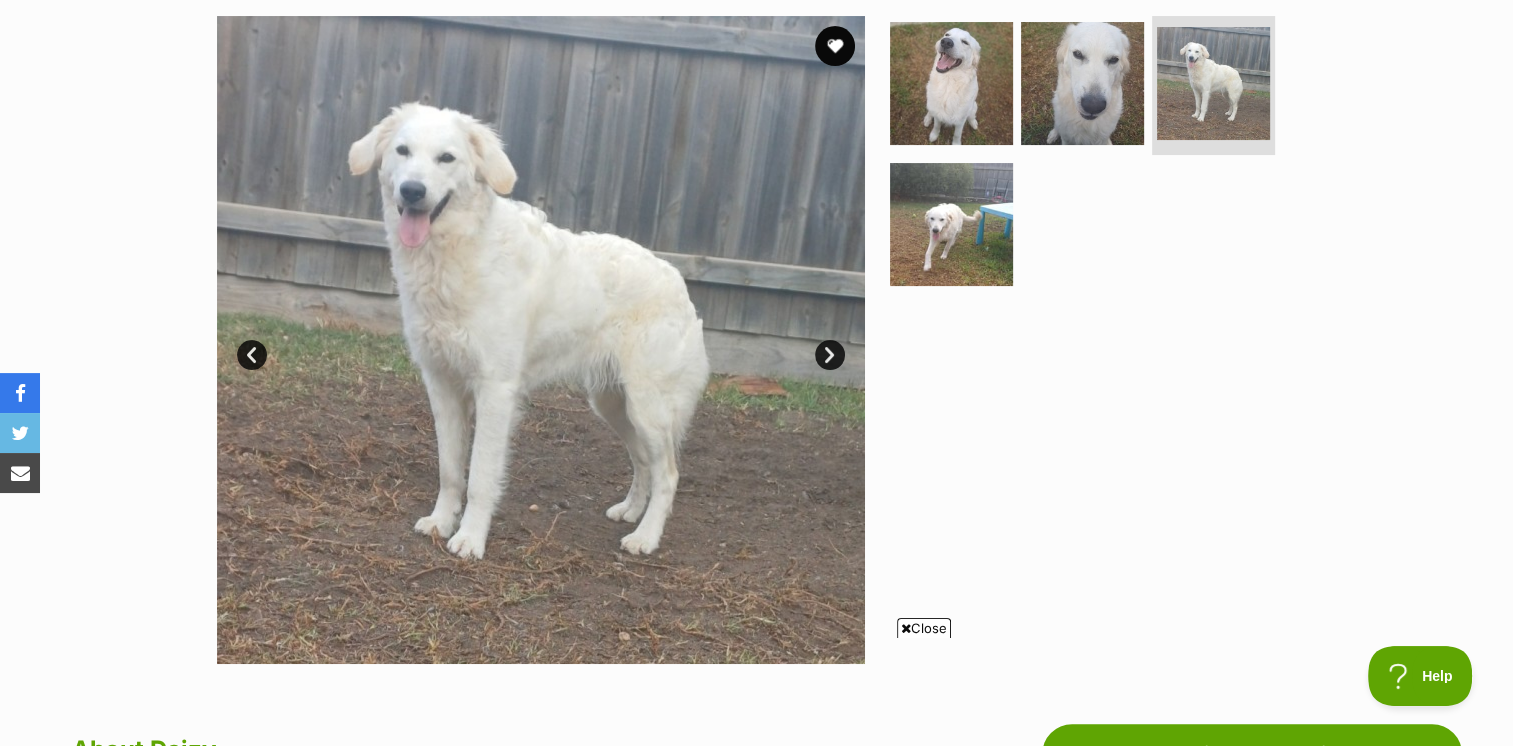 click on "Next" at bounding box center [830, 355] 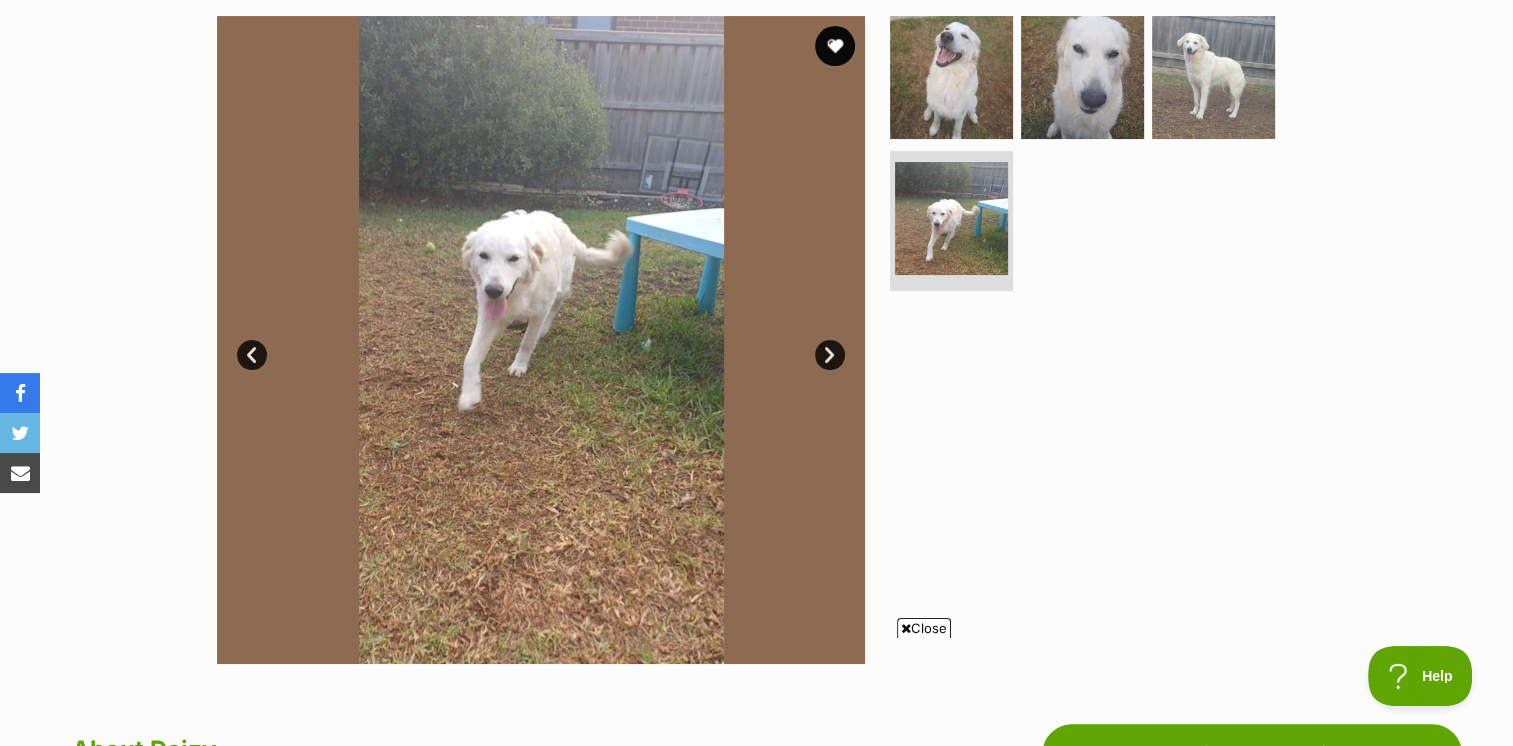 click on "Next" at bounding box center [830, 355] 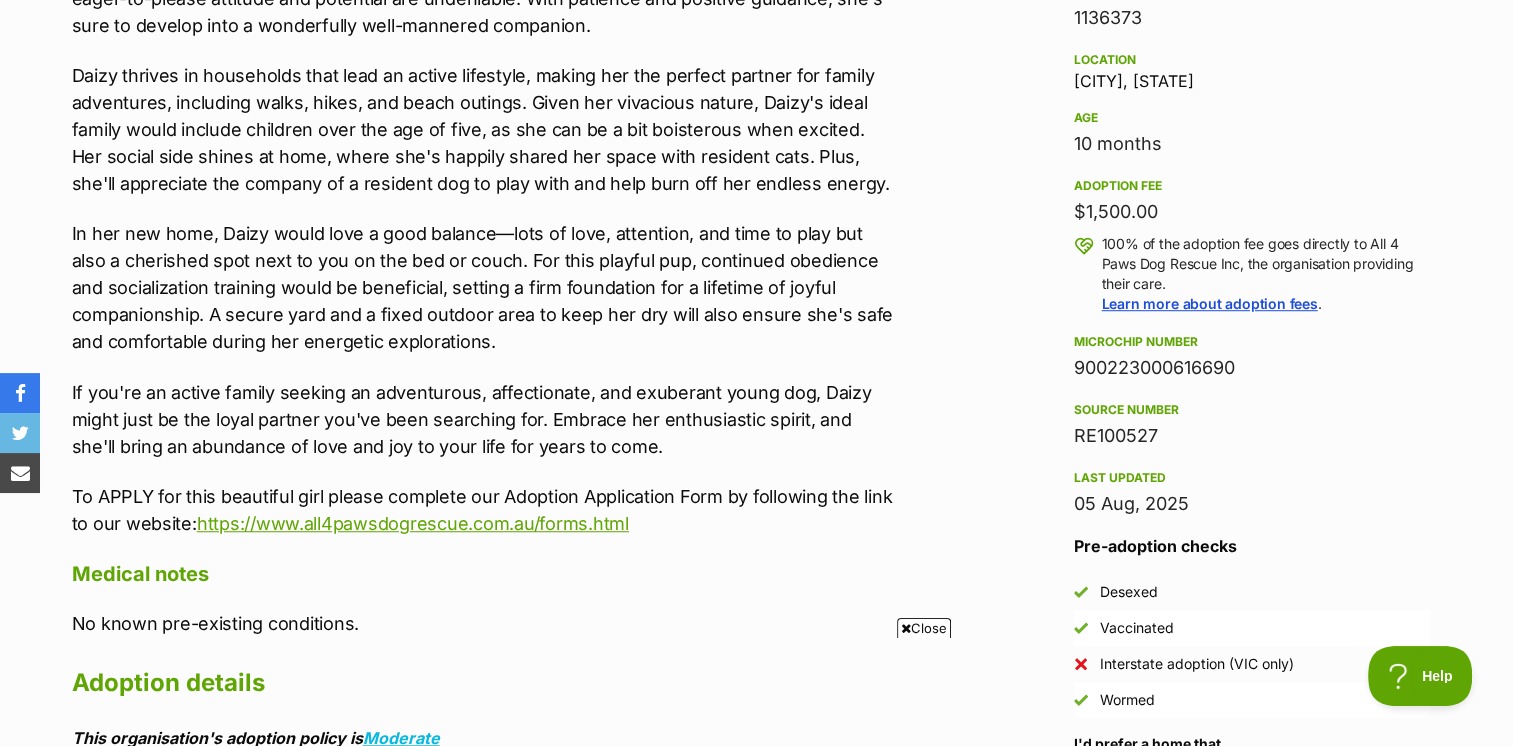 scroll, scrollTop: 1300, scrollLeft: 0, axis: vertical 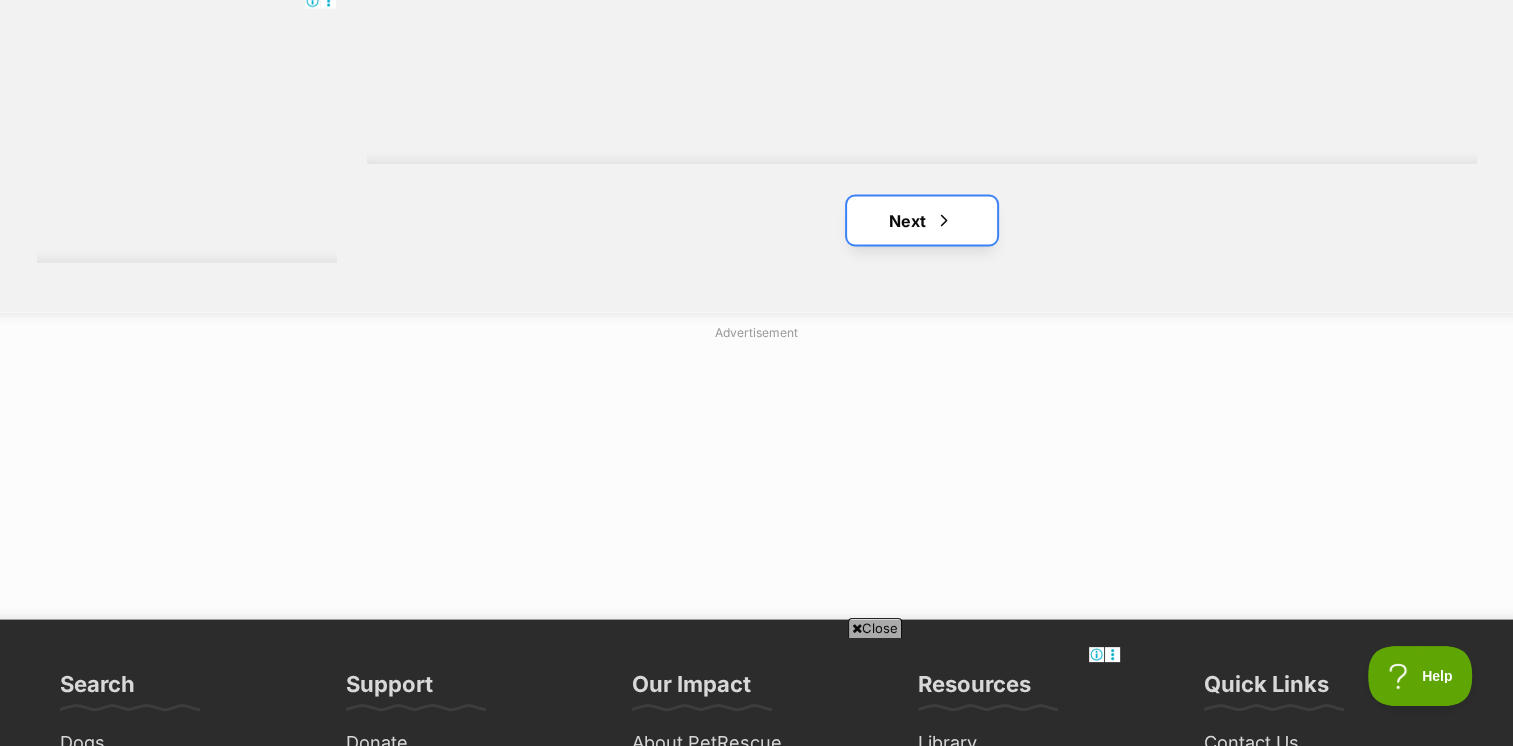 click at bounding box center (944, 221) 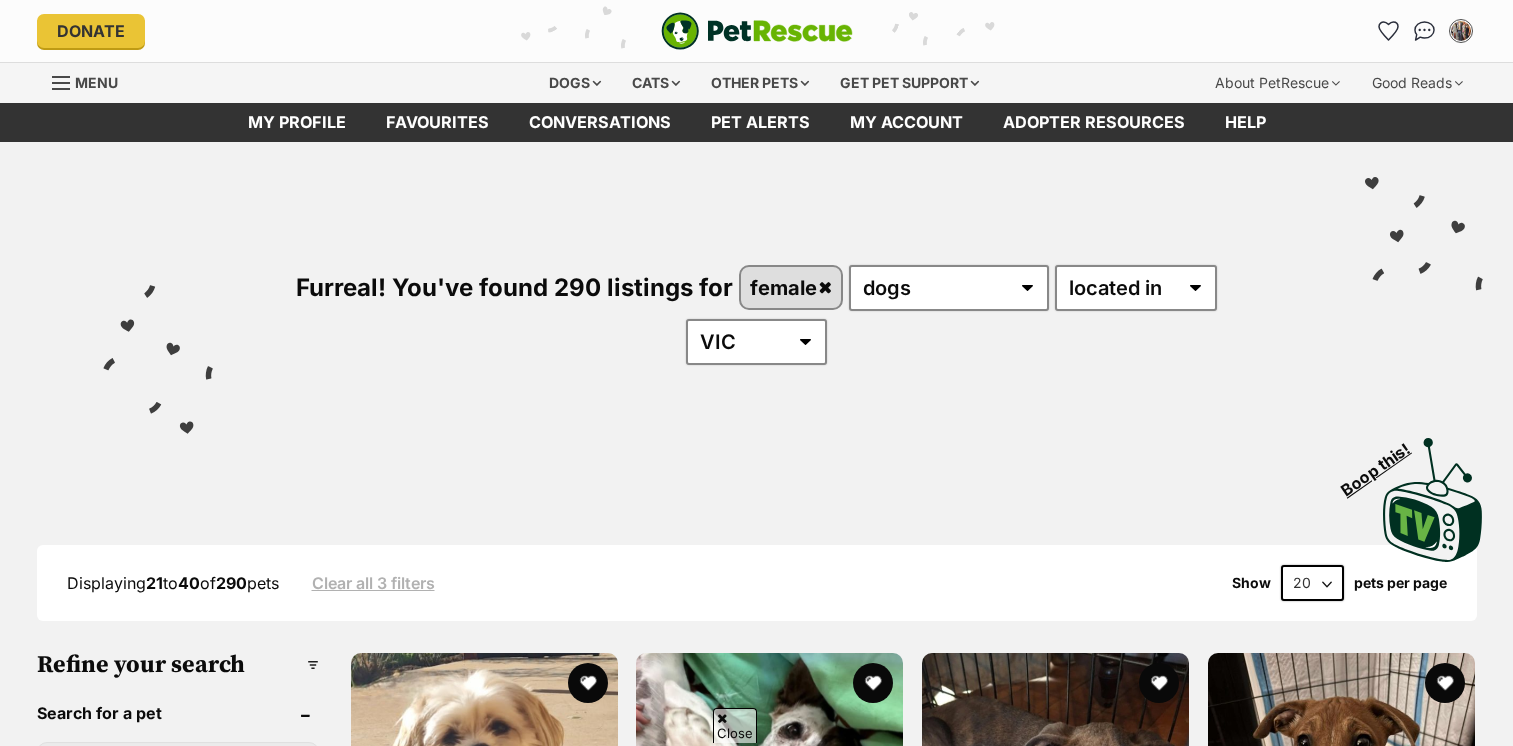 scroll, scrollTop: 300, scrollLeft: 0, axis: vertical 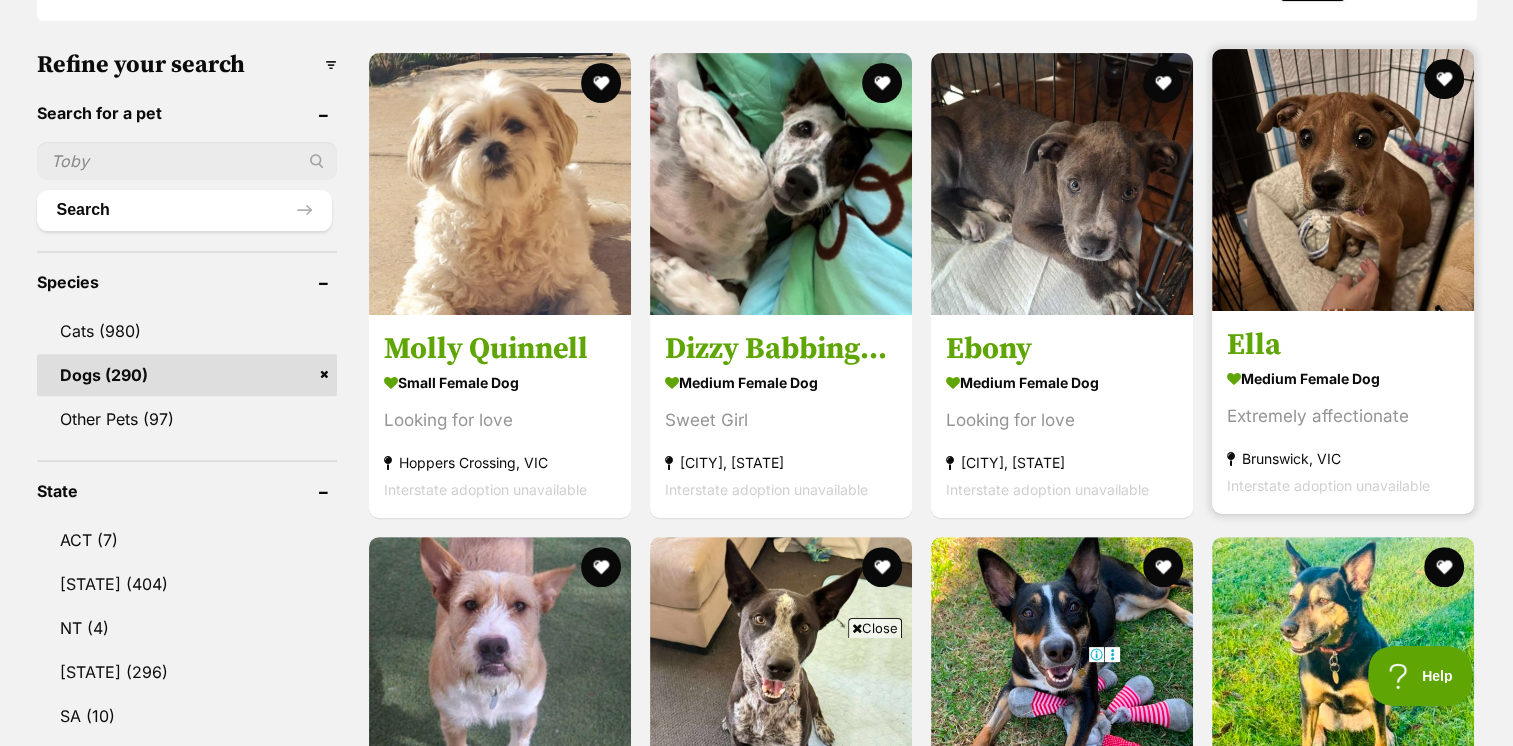 click at bounding box center (1343, 180) 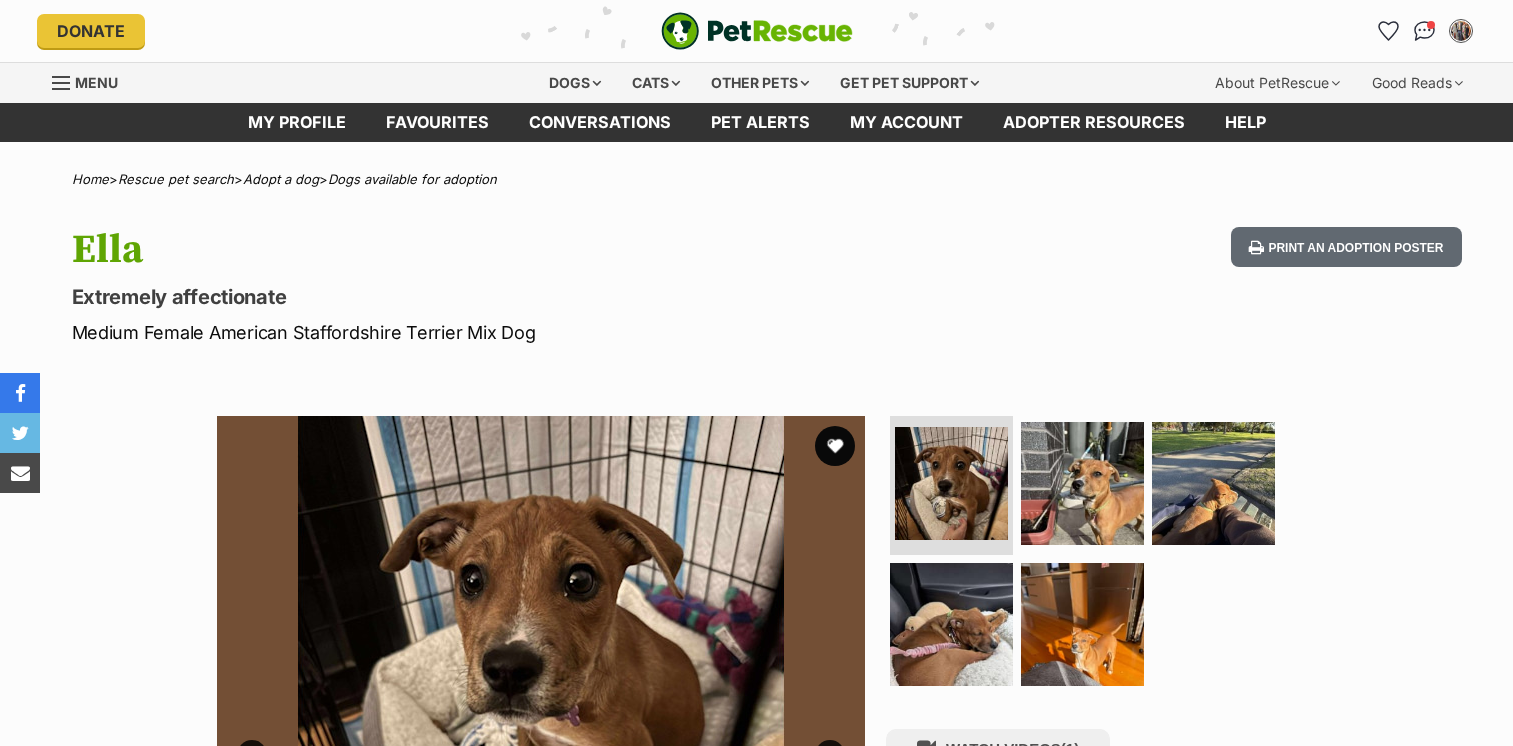 scroll, scrollTop: 0, scrollLeft: 0, axis: both 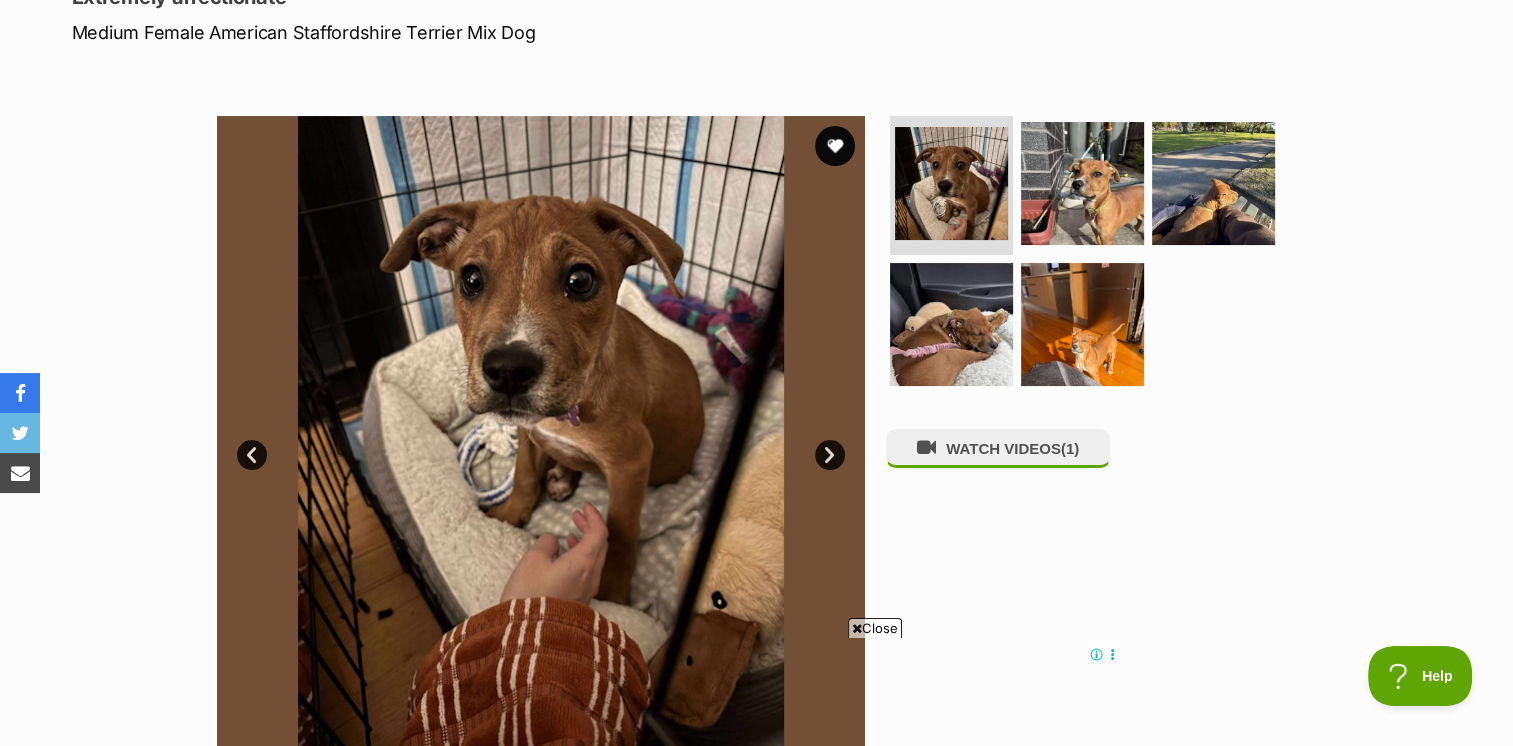 click on "Next" at bounding box center (830, 455) 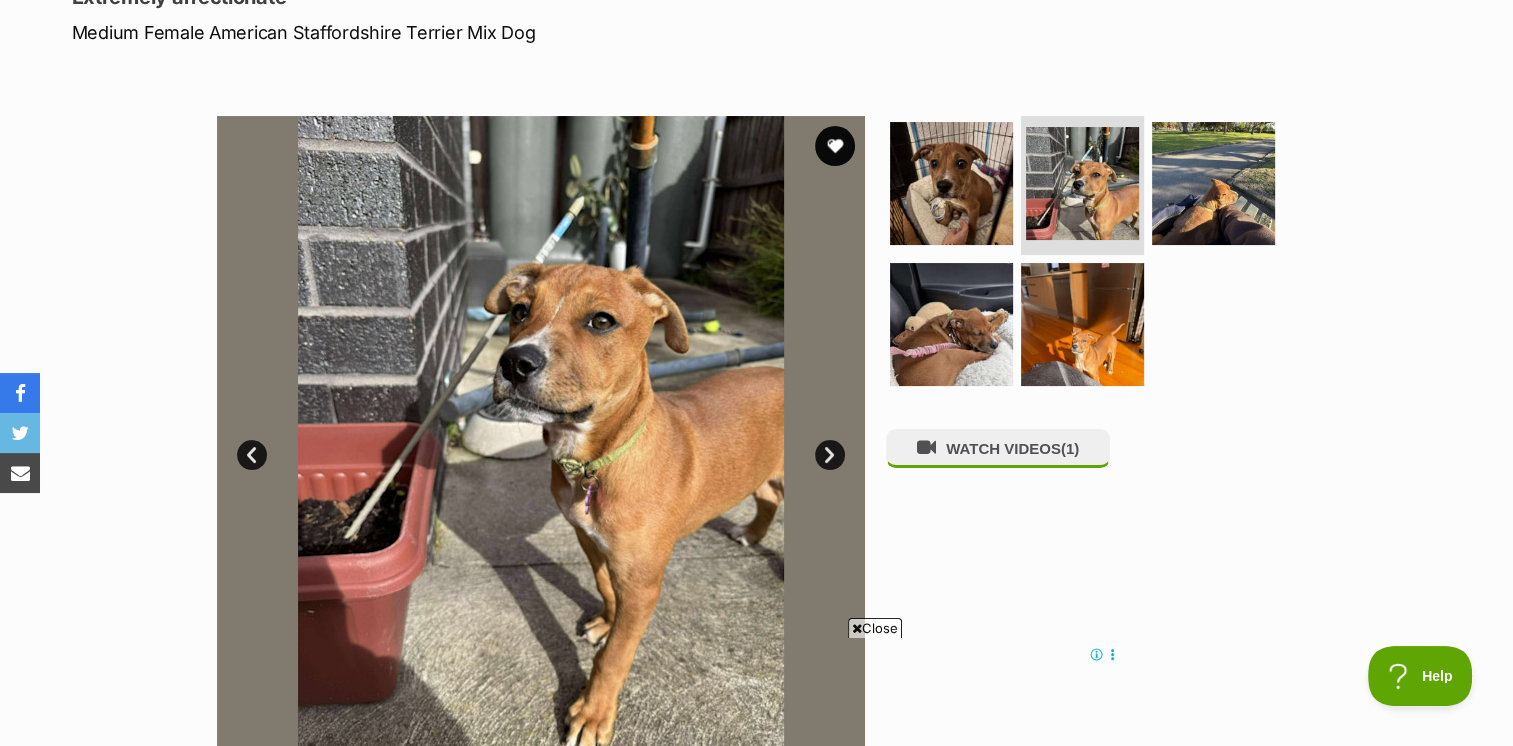 click on "Next" at bounding box center (830, 455) 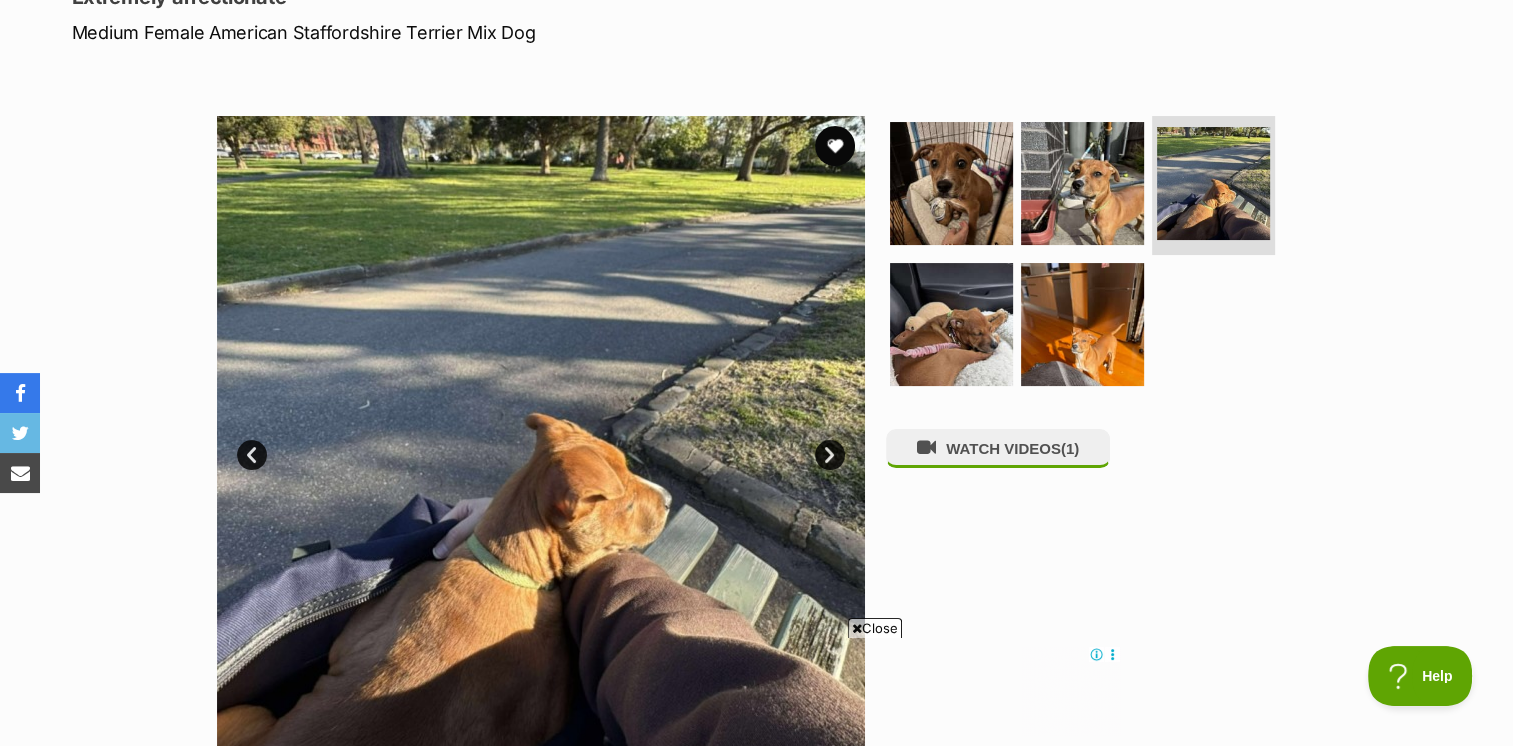 click on "Next" at bounding box center [830, 455] 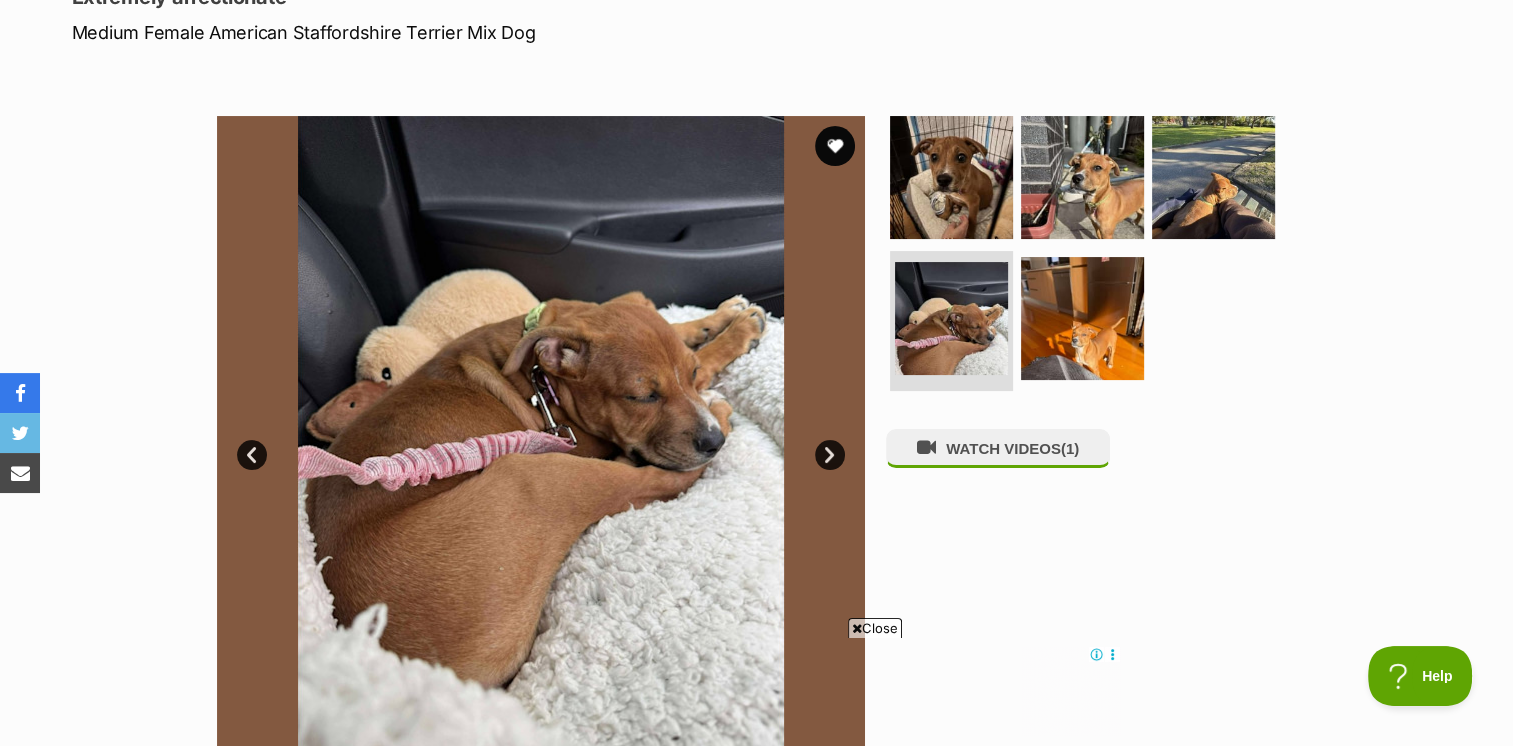 click on "Next" at bounding box center [830, 455] 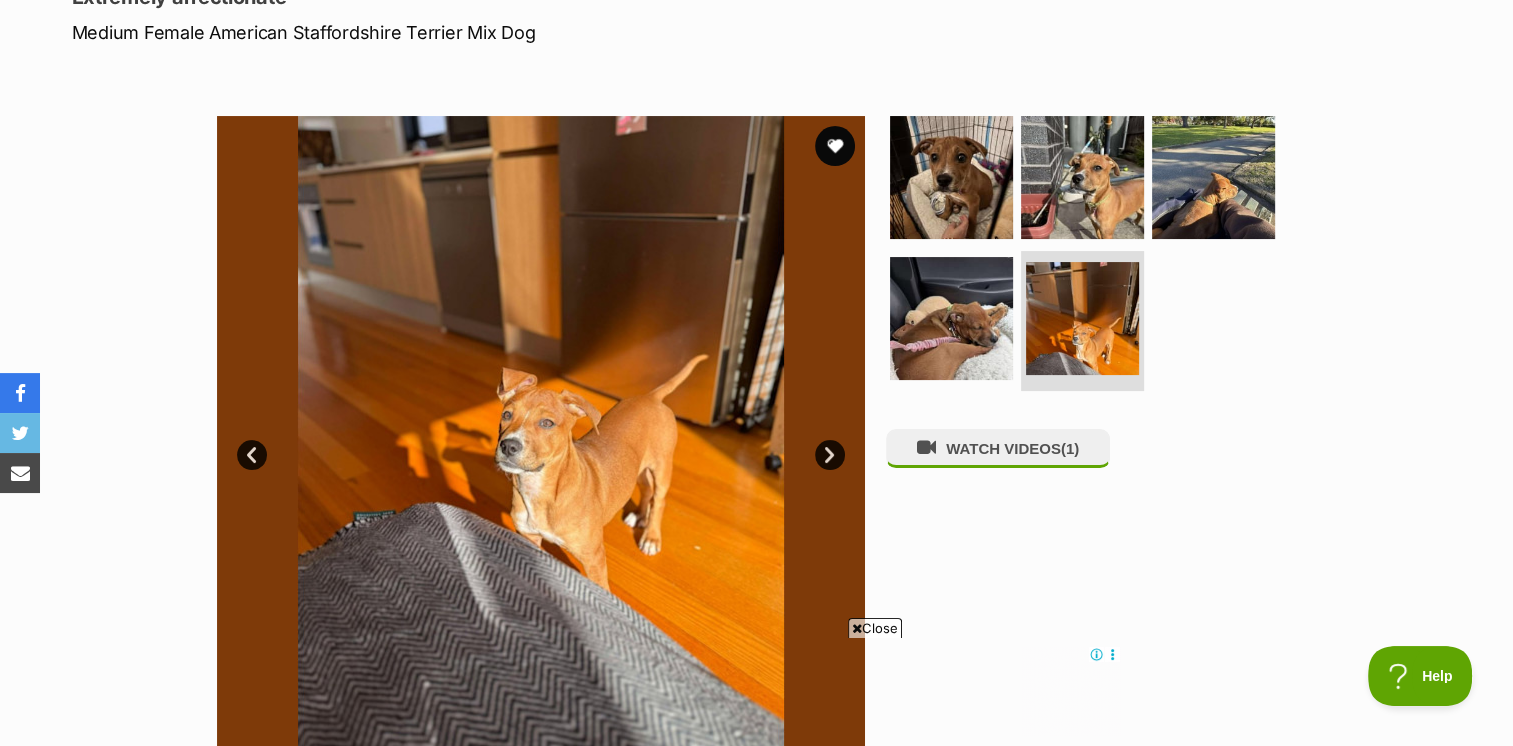 click on "Next" at bounding box center [830, 455] 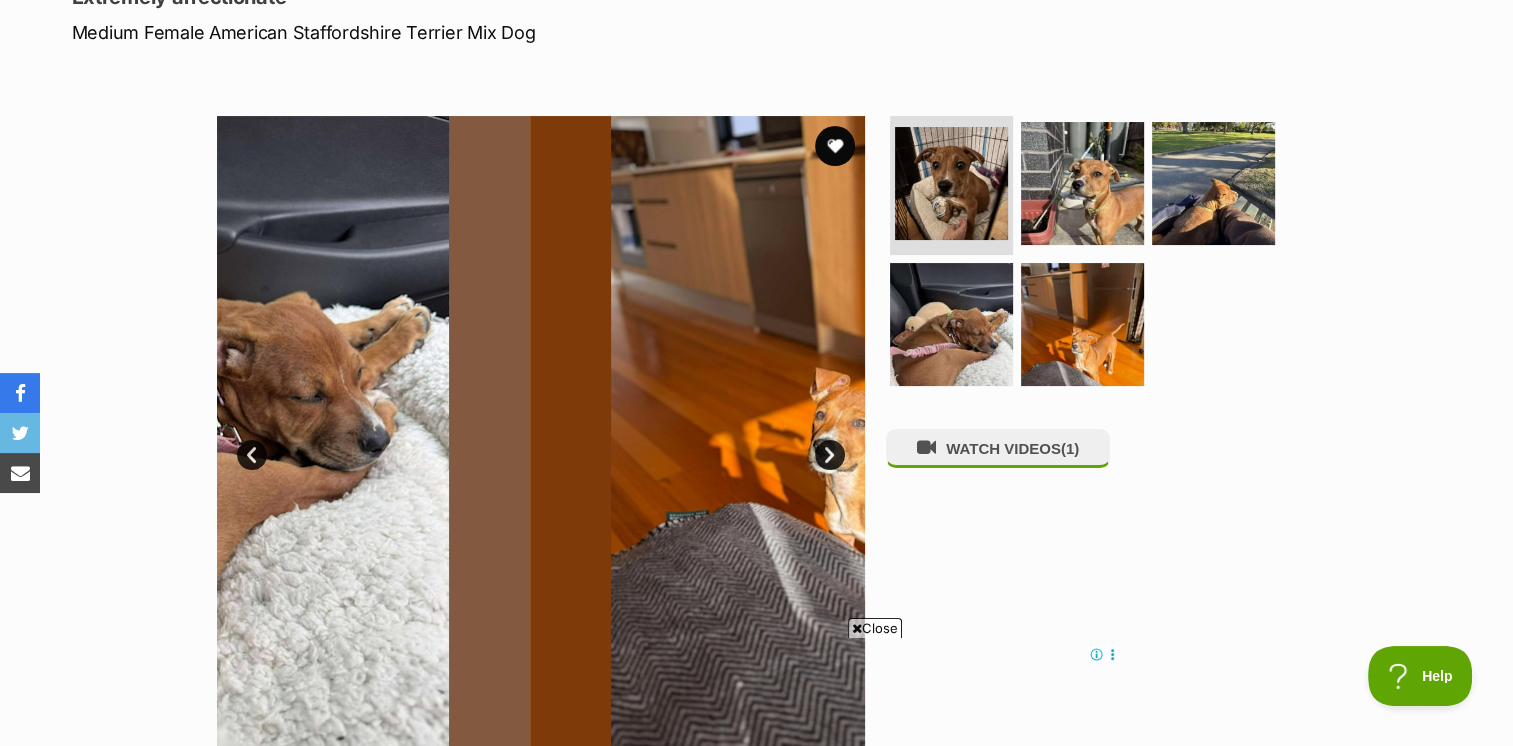 scroll, scrollTop: 0, scrollLeft: 0, axis: both 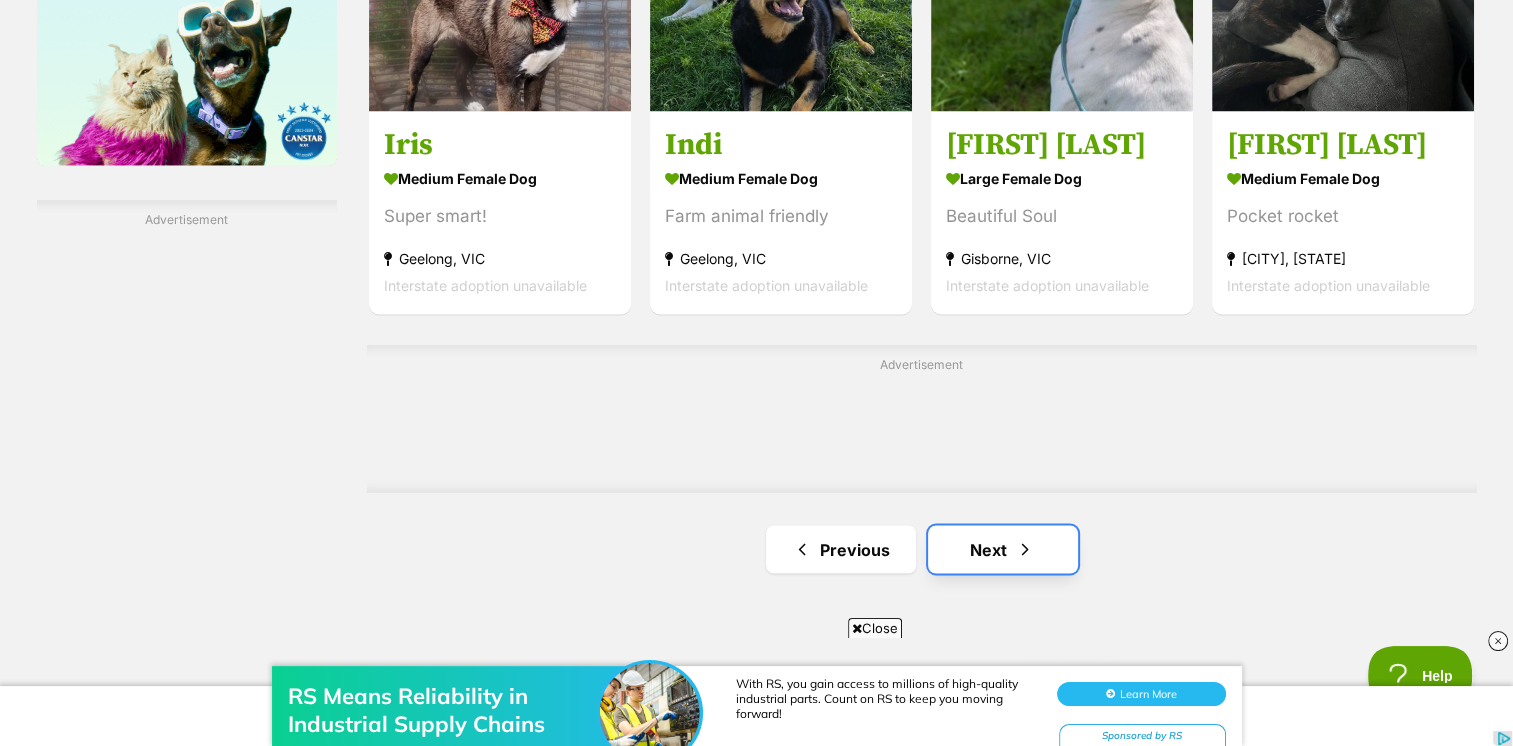 click on "Next" at bounding box center [1003, 549] 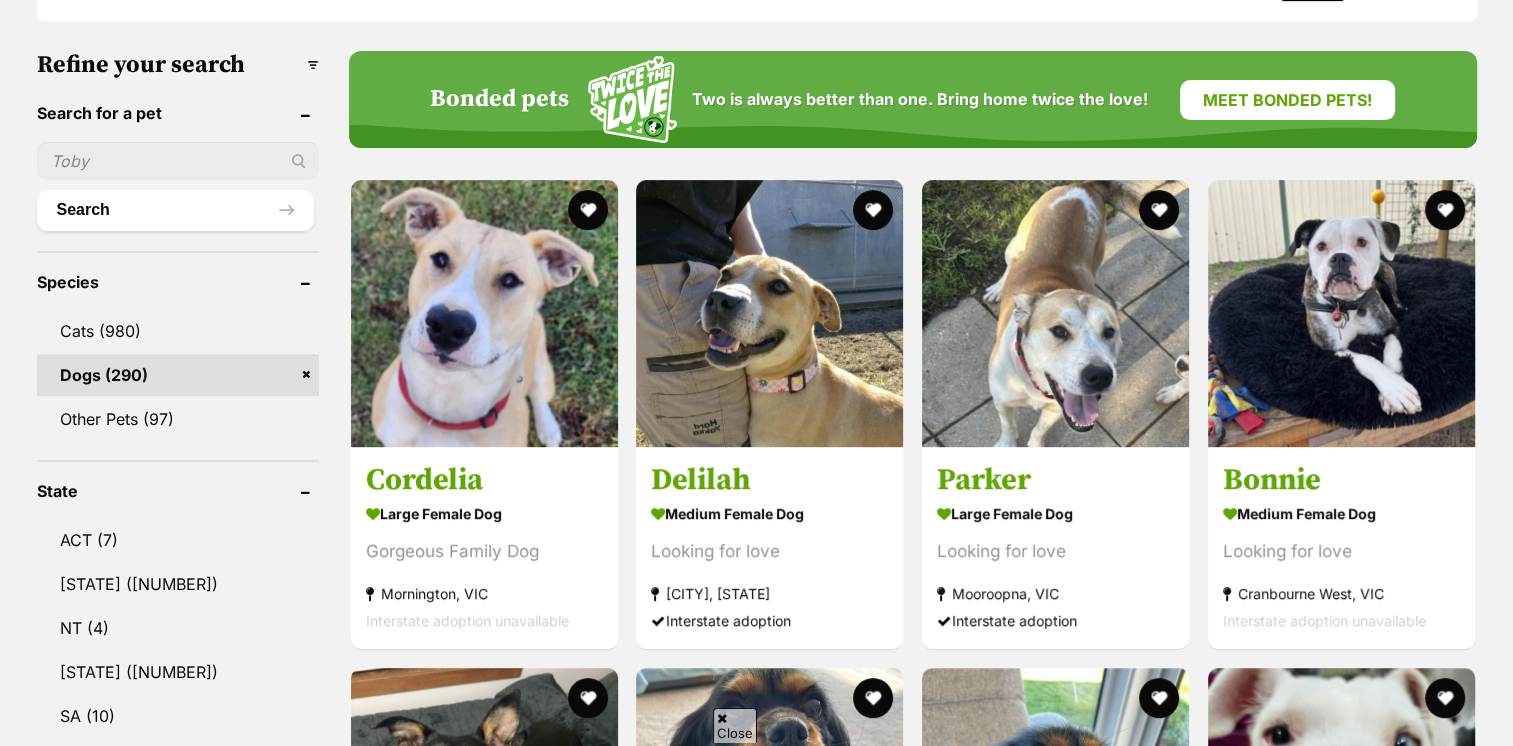 scroll, scrollTop: 600, scrollLeft: 0, axis: vertical 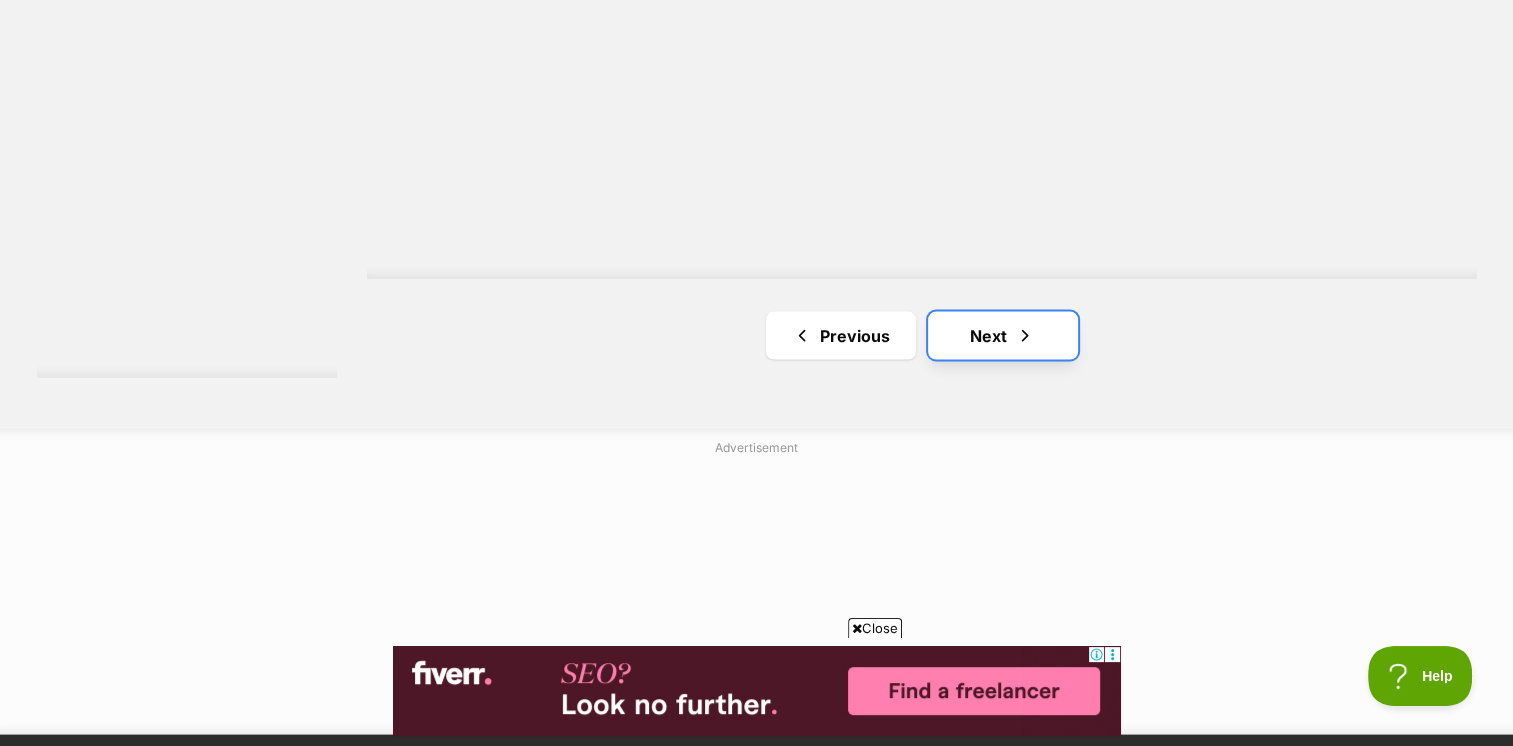 click at bounding box center [1025, 336] 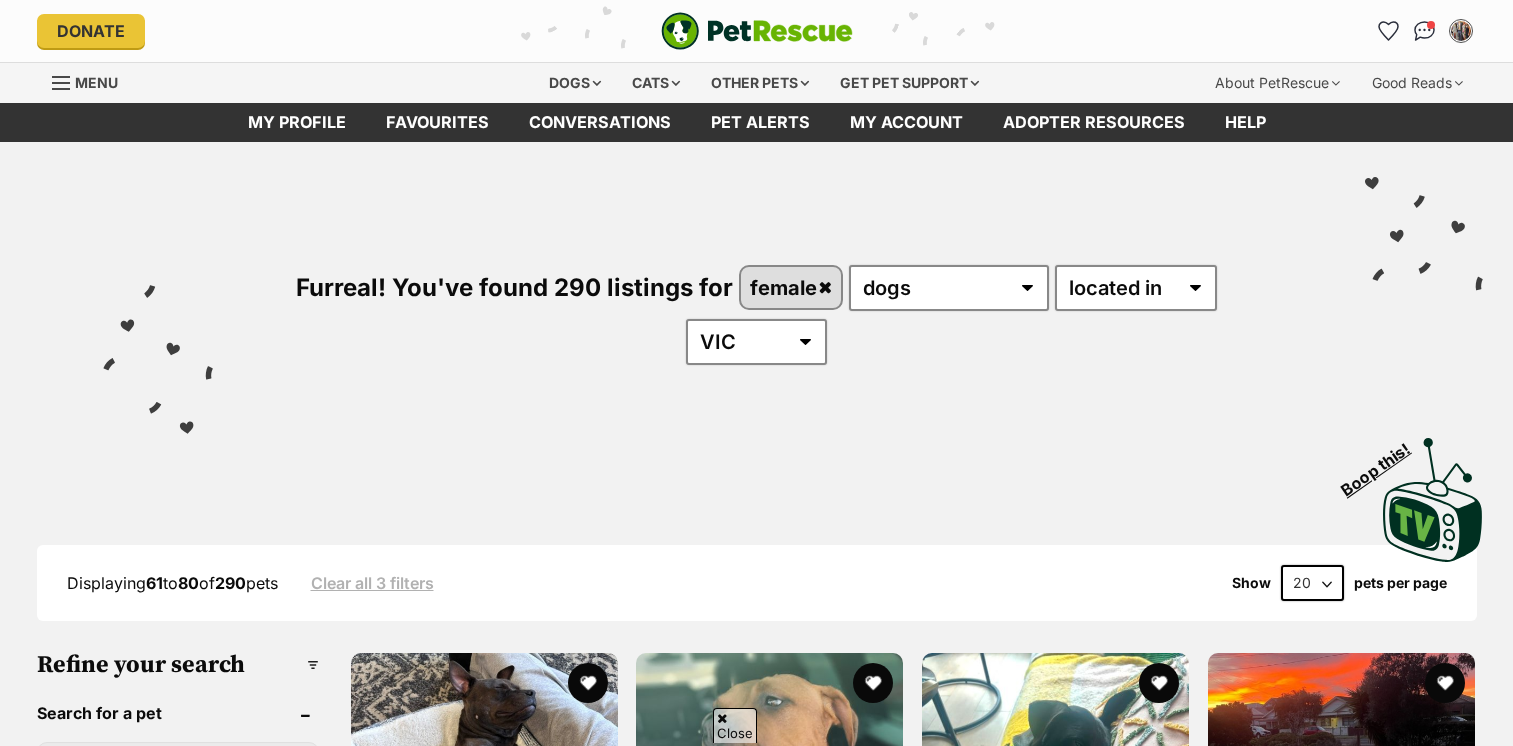 scroll, scrollTop: 500, scrollLeft: 0, axis: vertical 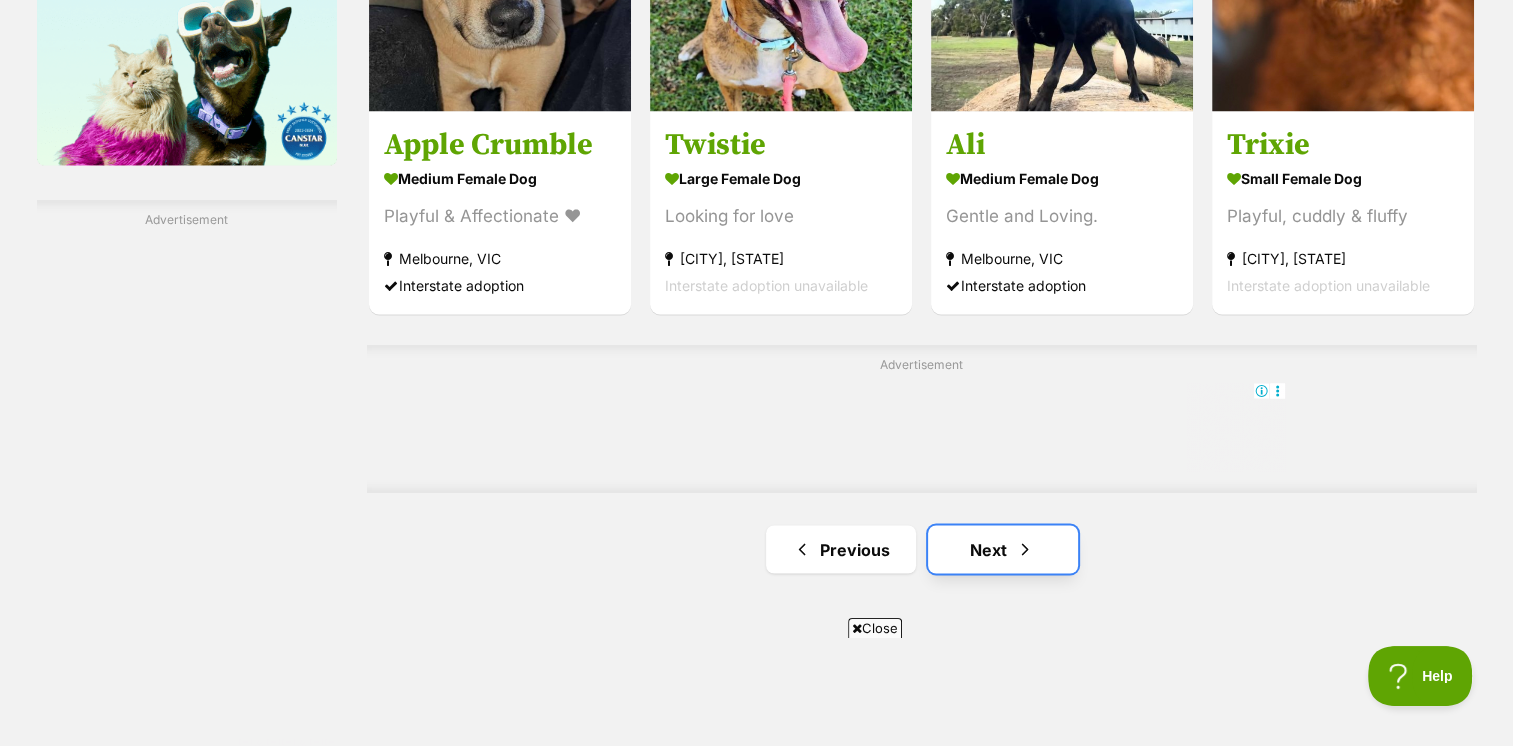 click on "Next" at bounding box center [1003, 549] 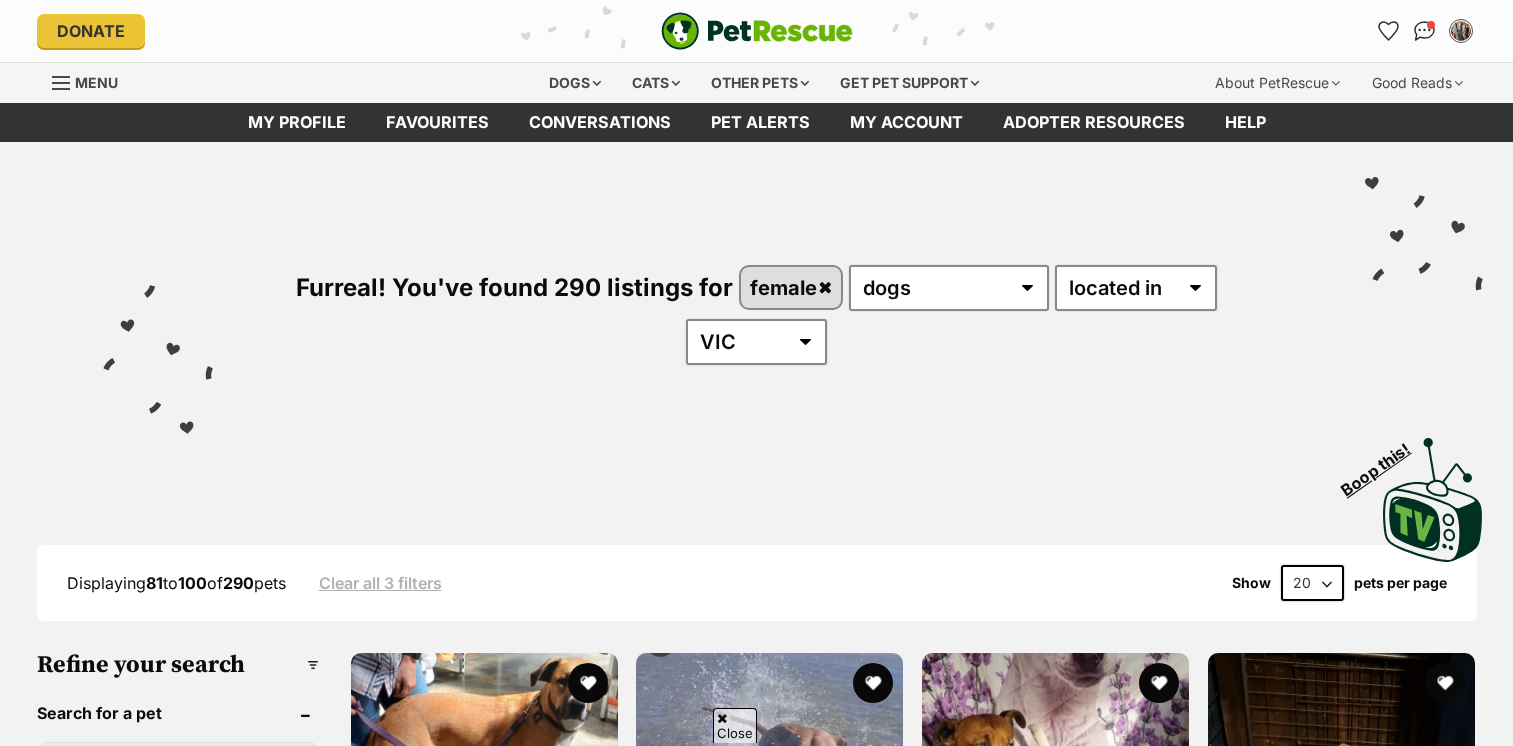 scroll, scrollTop: 400, scrollLeft: 0, axis: vertical 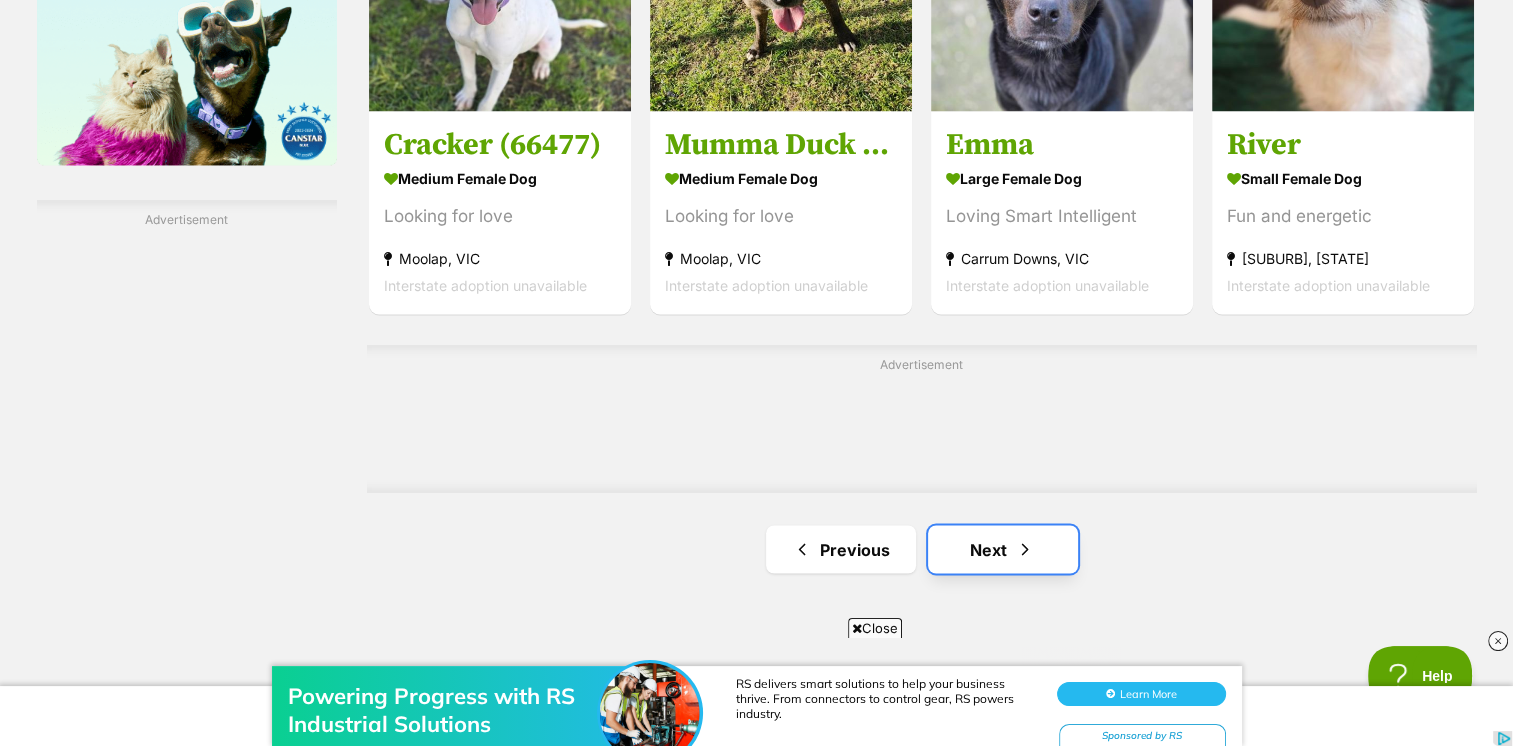 click on "Next" at bounding box center (1003, 549) 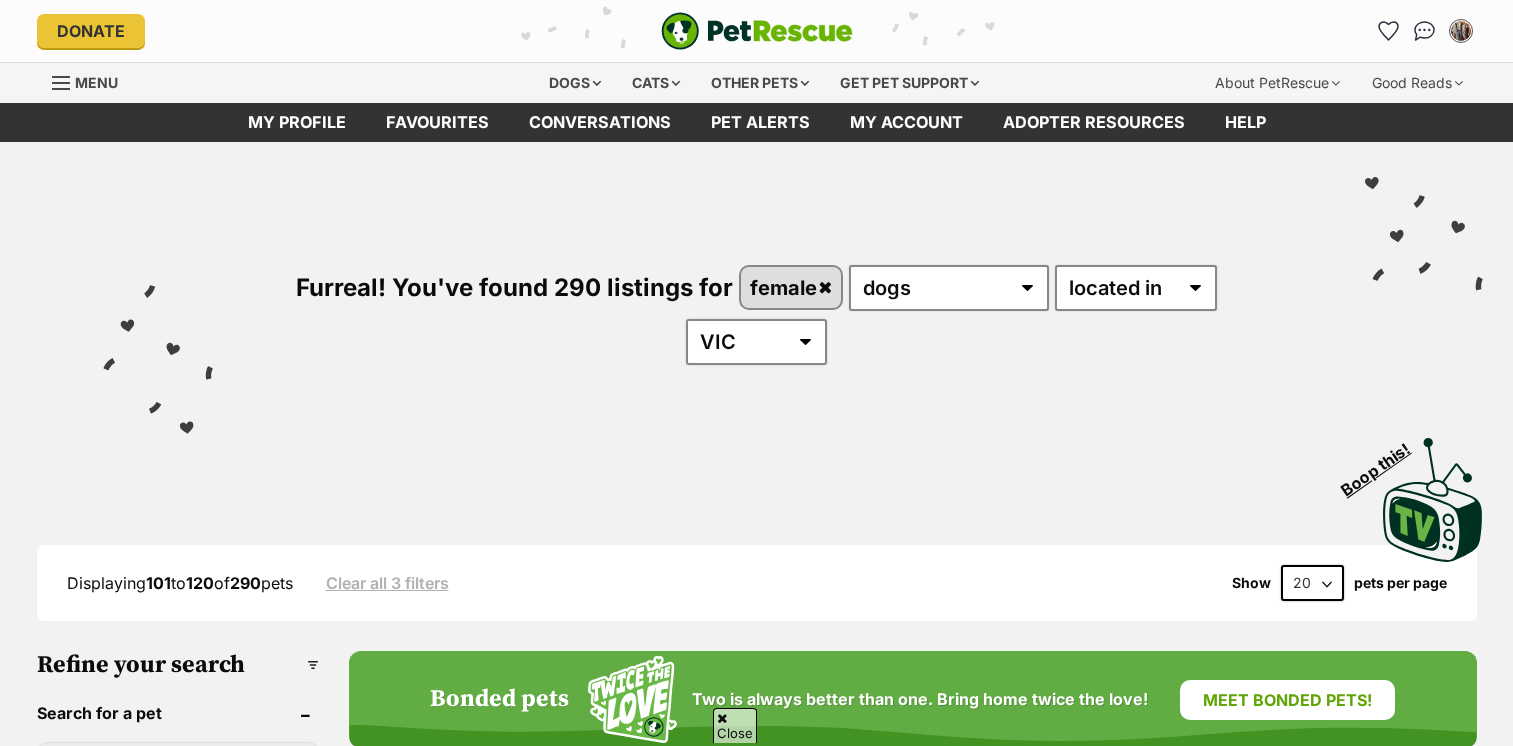 scroll, scrollTop: 600, scrollLeft: 0, axis: vertical 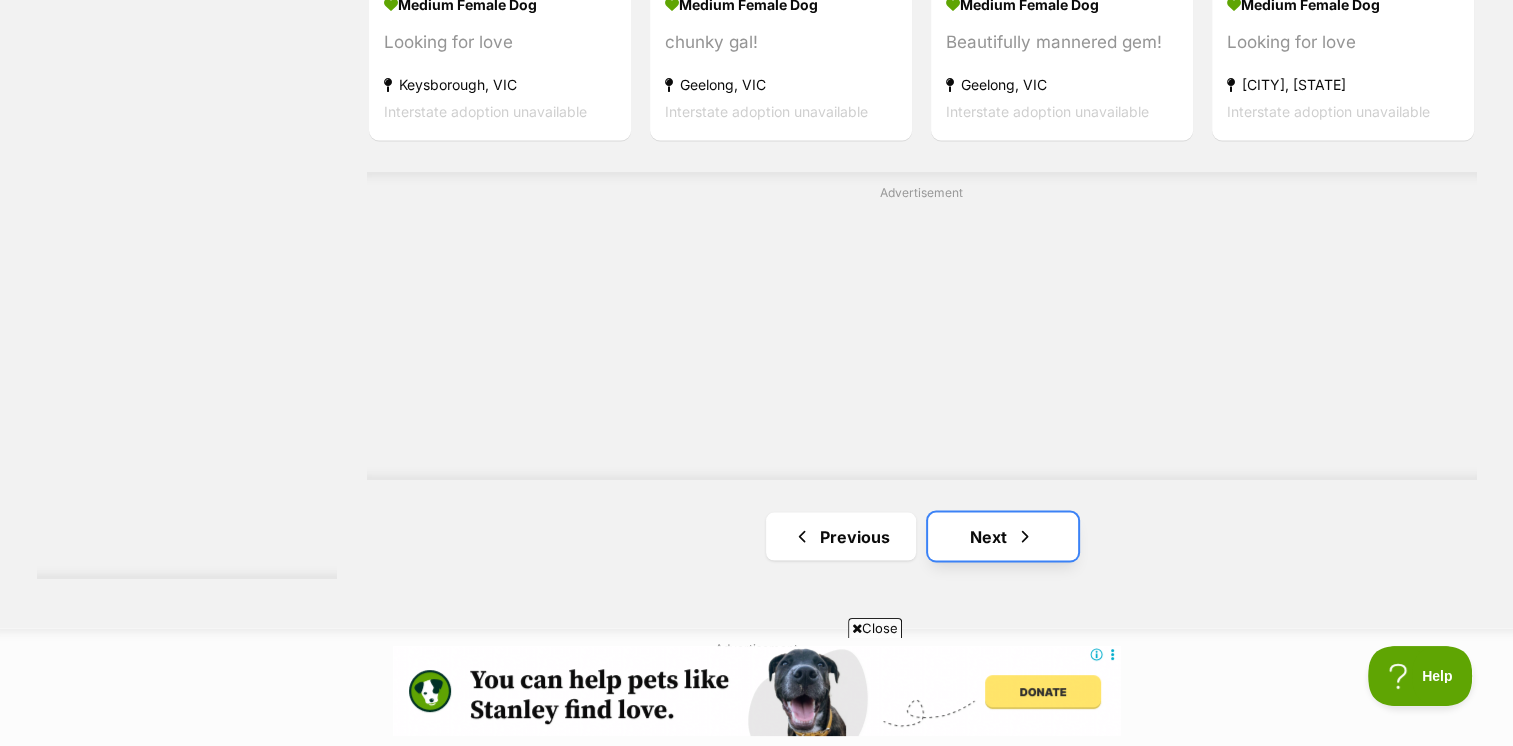 click on "Next" at bounding box center [1003, 536] 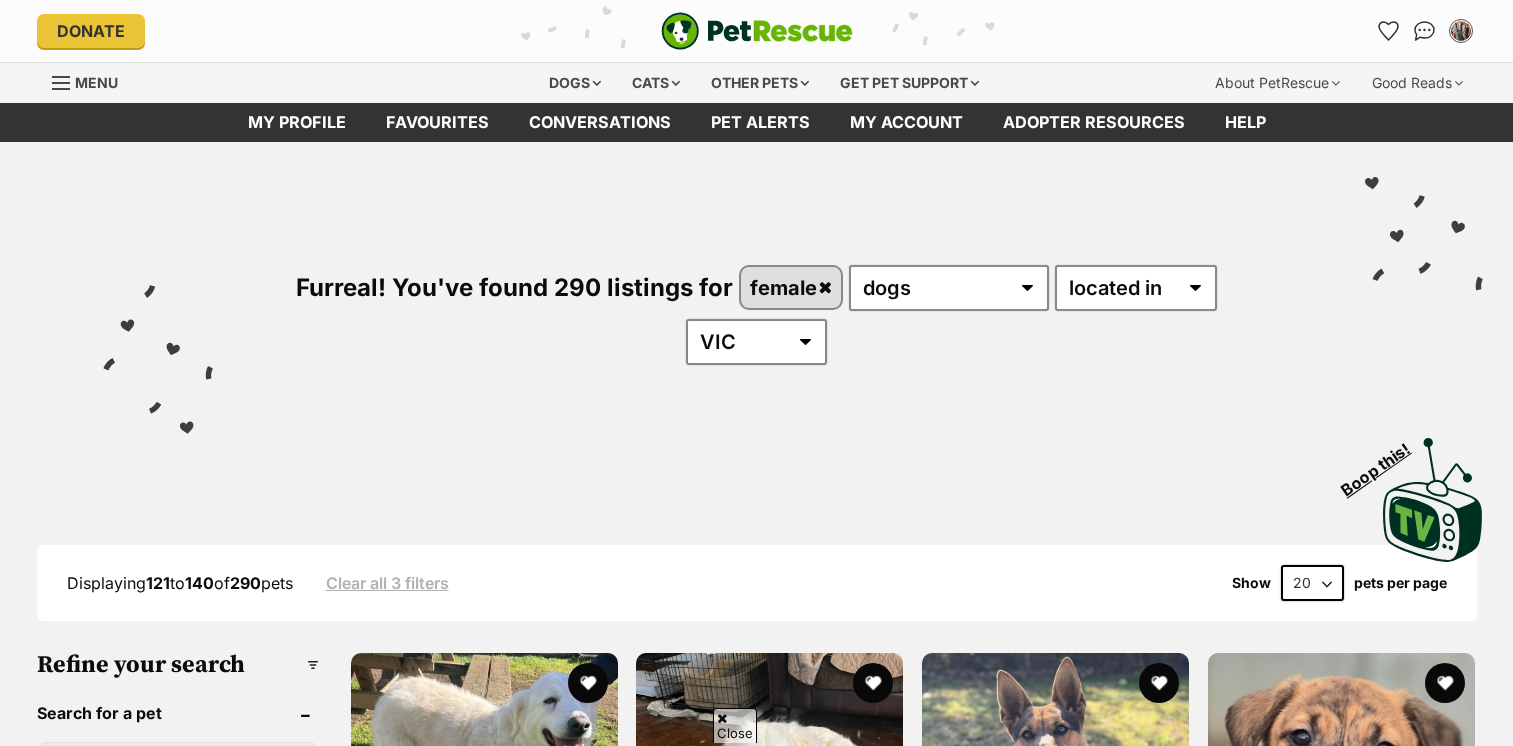 scroll, scrollTop: 300, scrollLeft: 0, axis: vertical 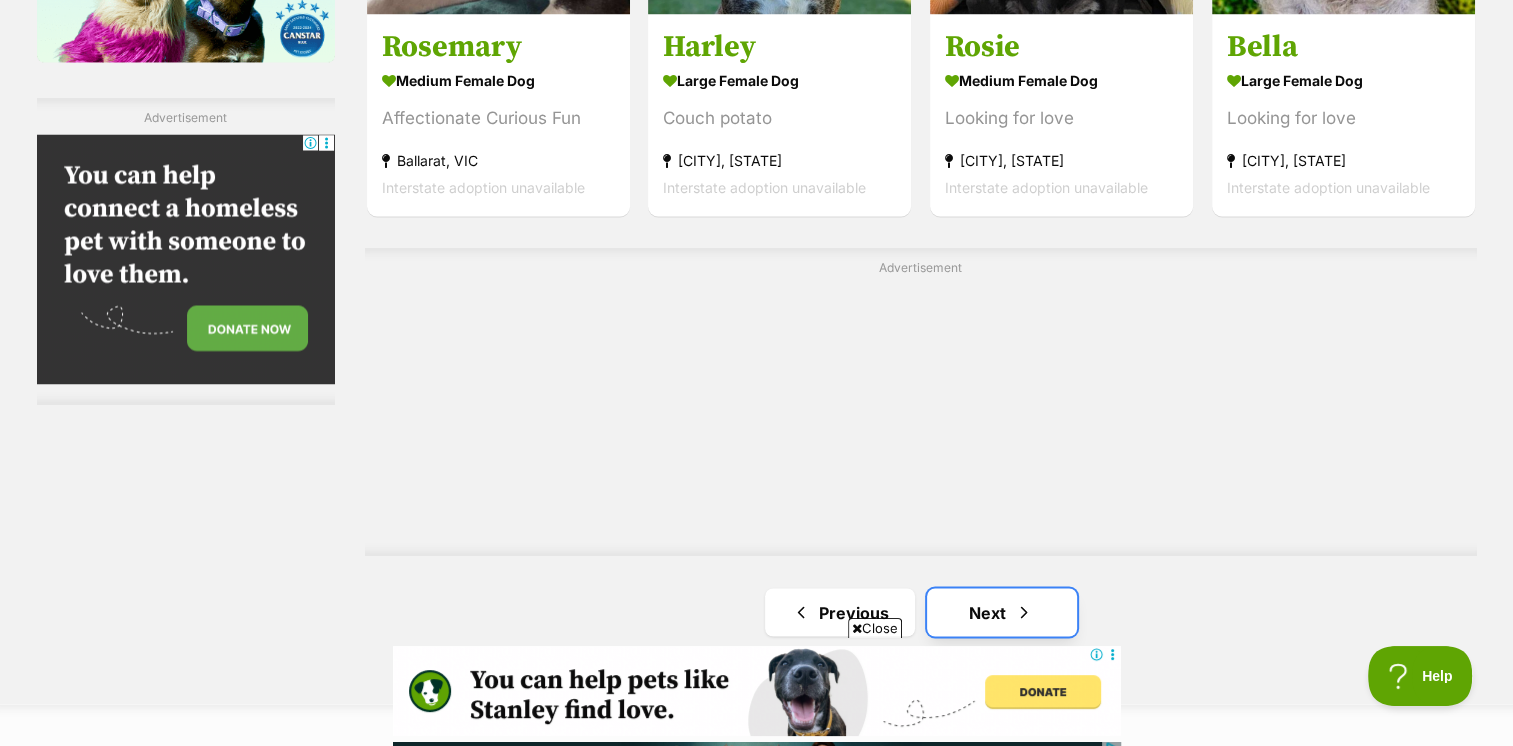 click on "Next" at bounding box center (1002, 612) 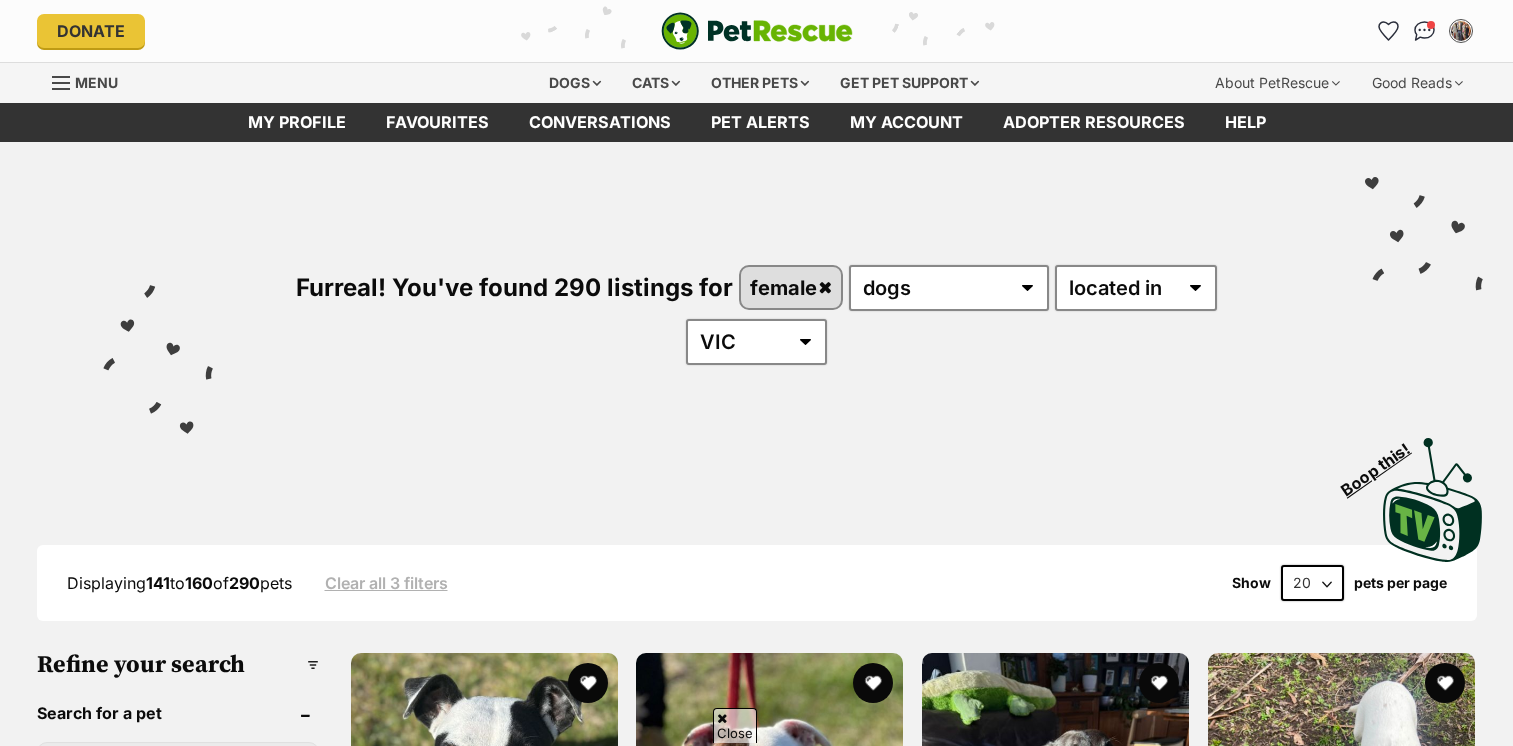 scroll, scrollTop: 400, scrollLeft: 0, axis: vertical 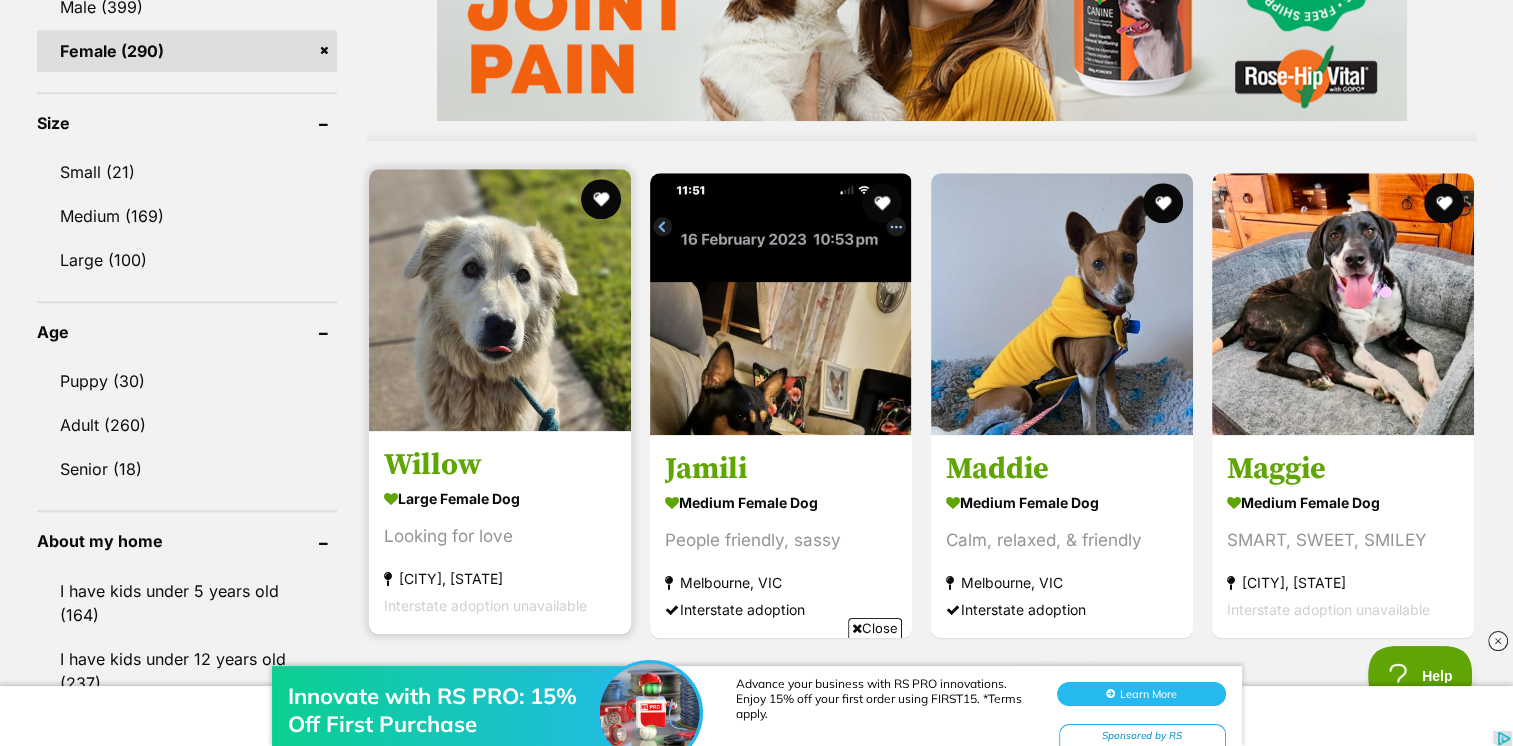 click at bounding box center (500, 300) 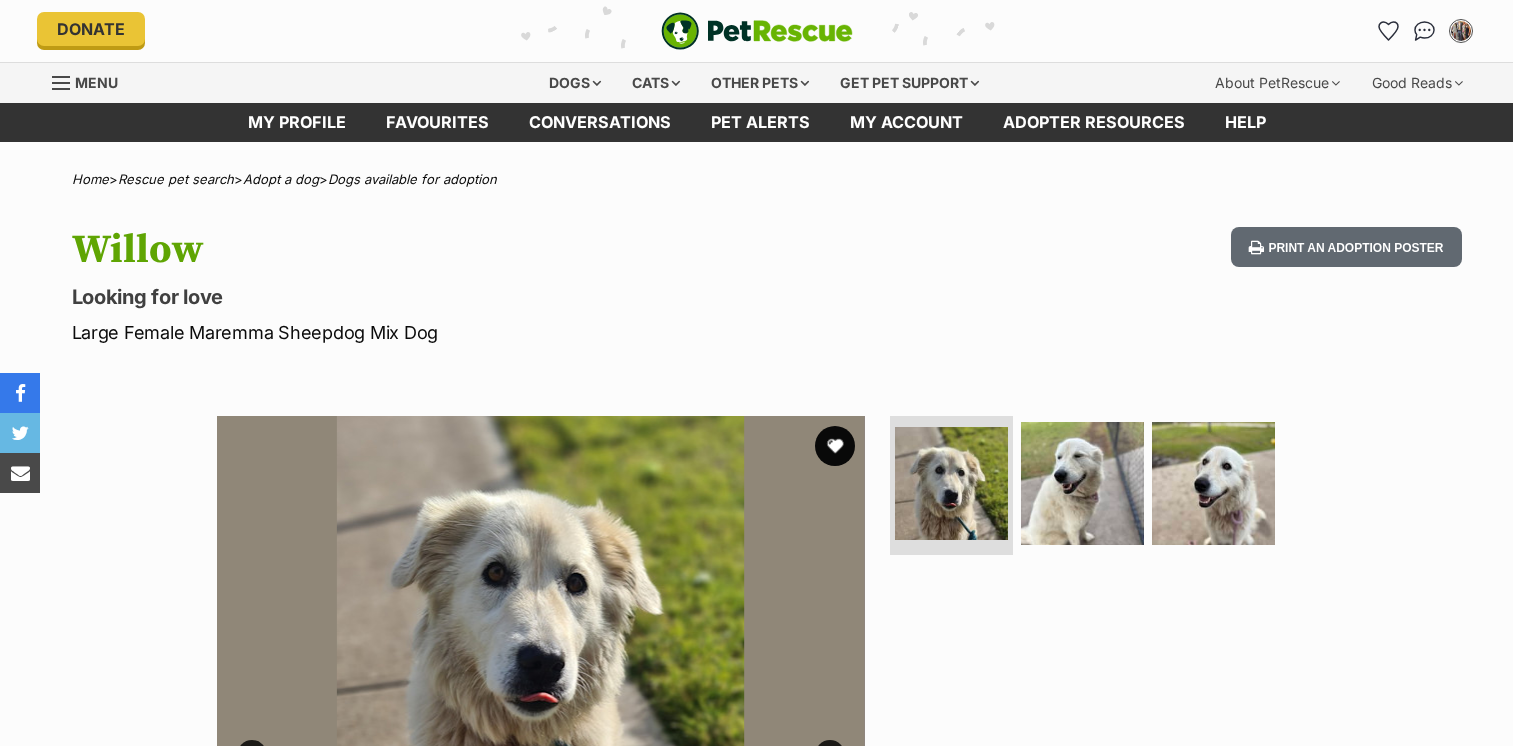 scroll, scrollTop: 0, scrollLeft: 0, axis: both 